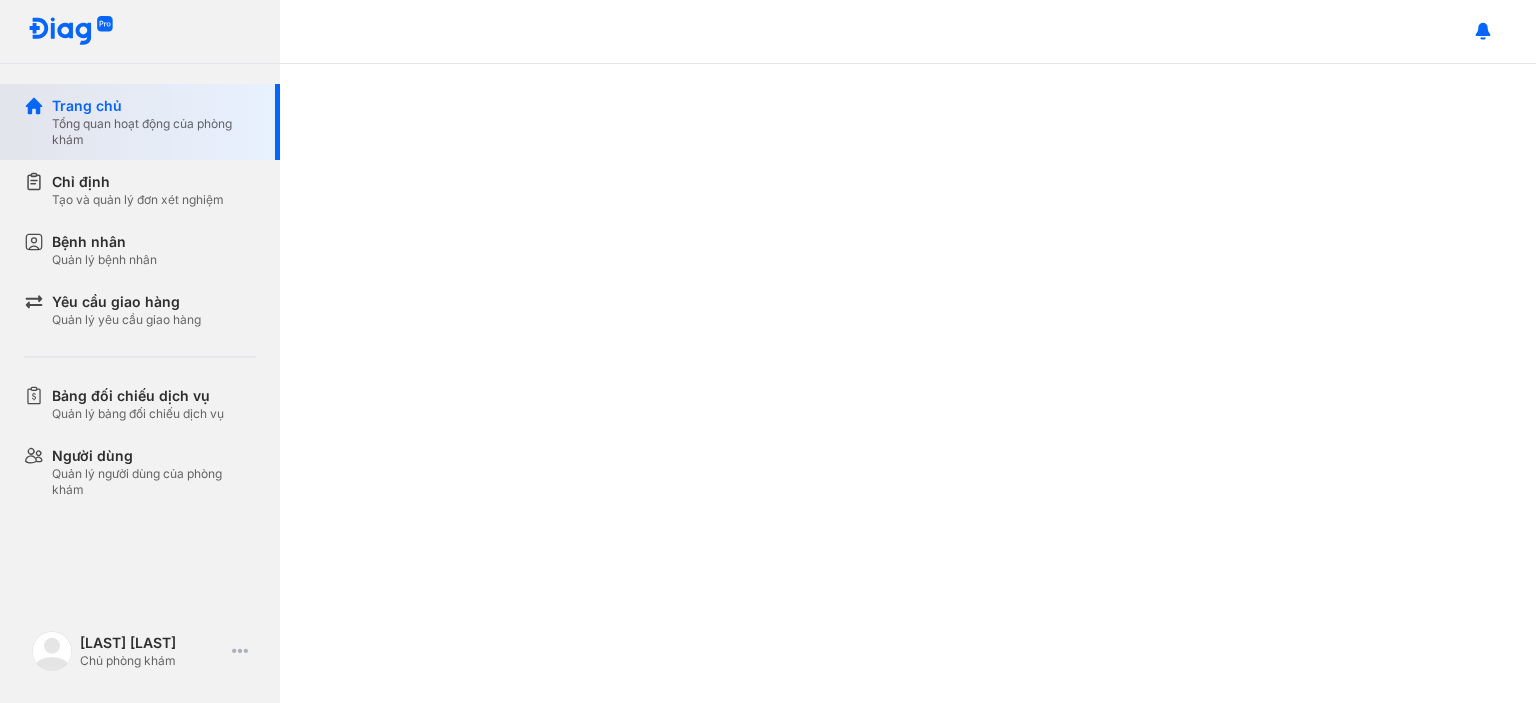scroll, scrollTop: 0, scrollLeft: 0, axis: both 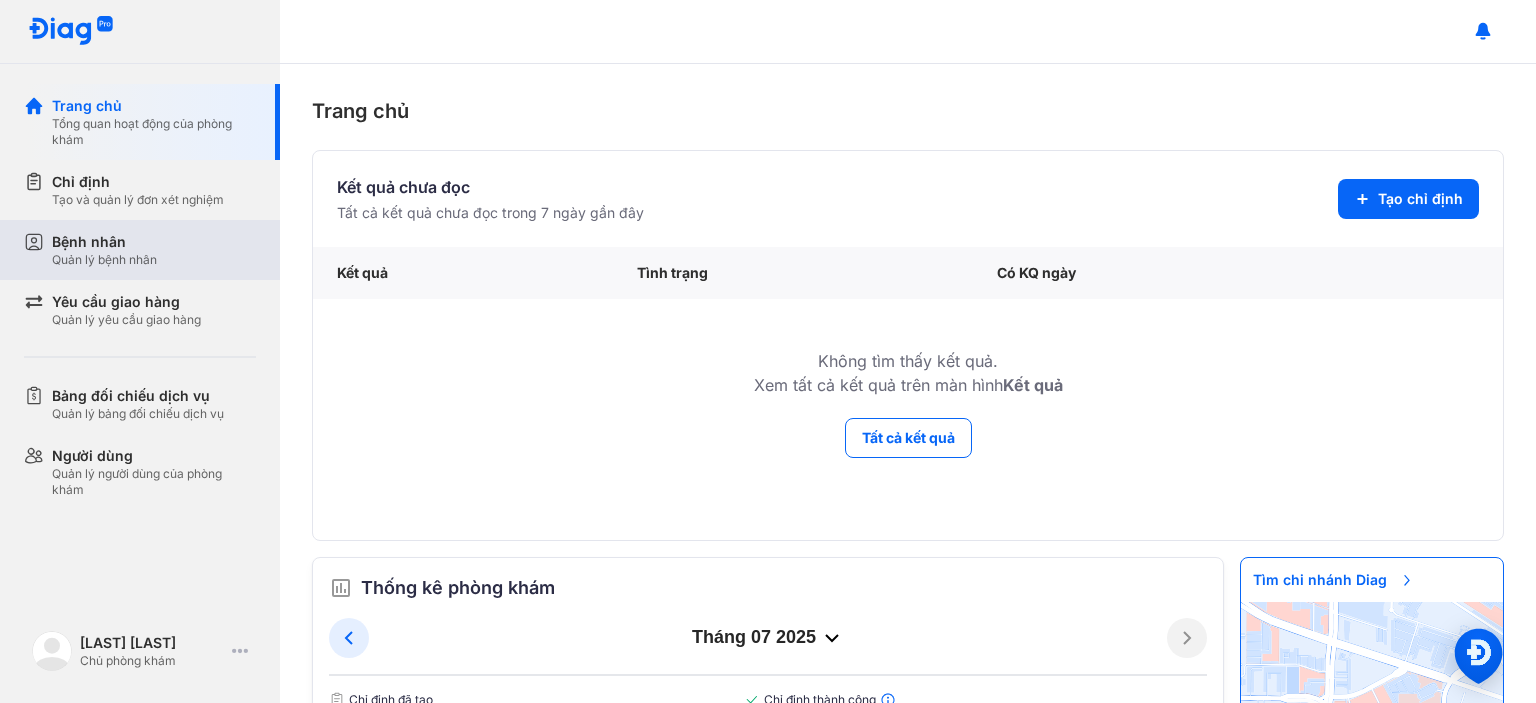 click on "Bệnh nhân" at bounding box center (104, 242) 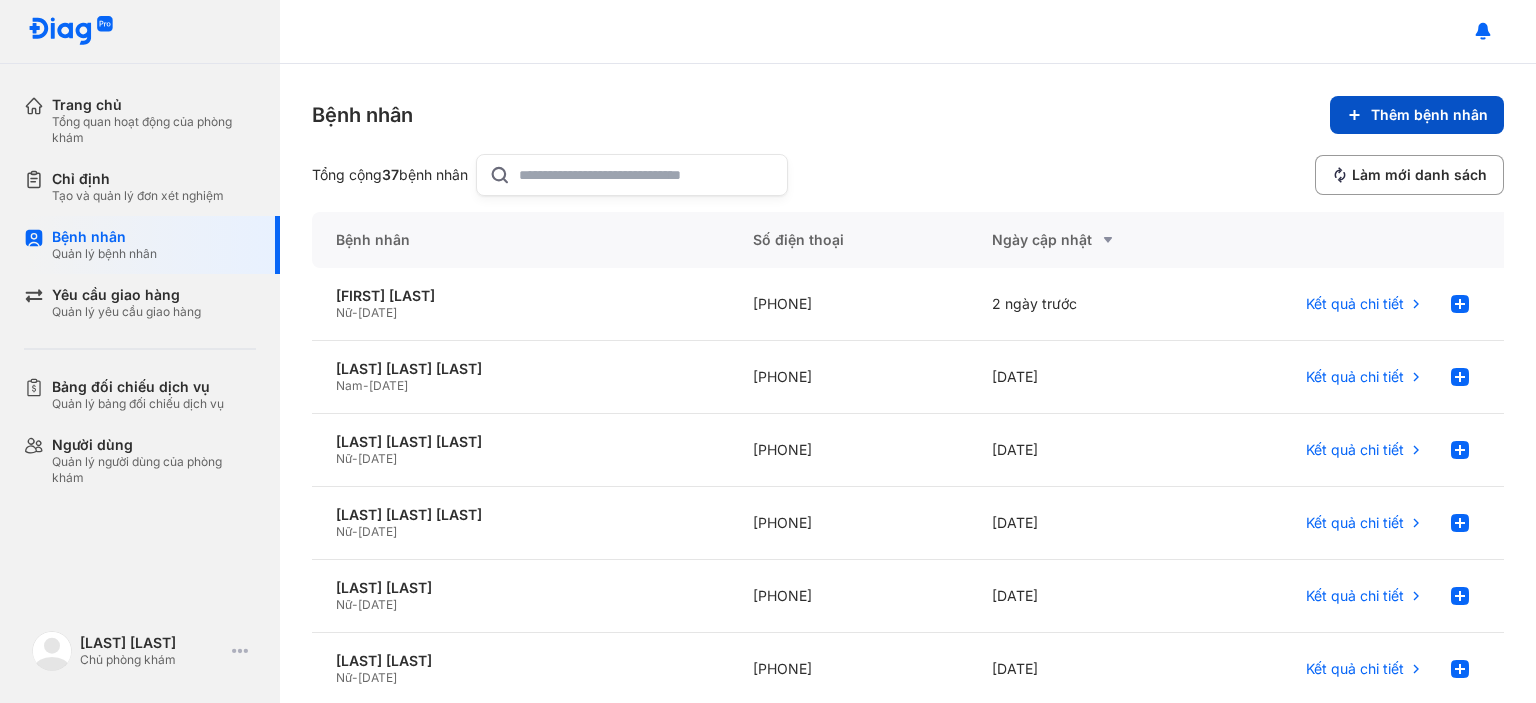 click on "Thêm bệnh nhân" 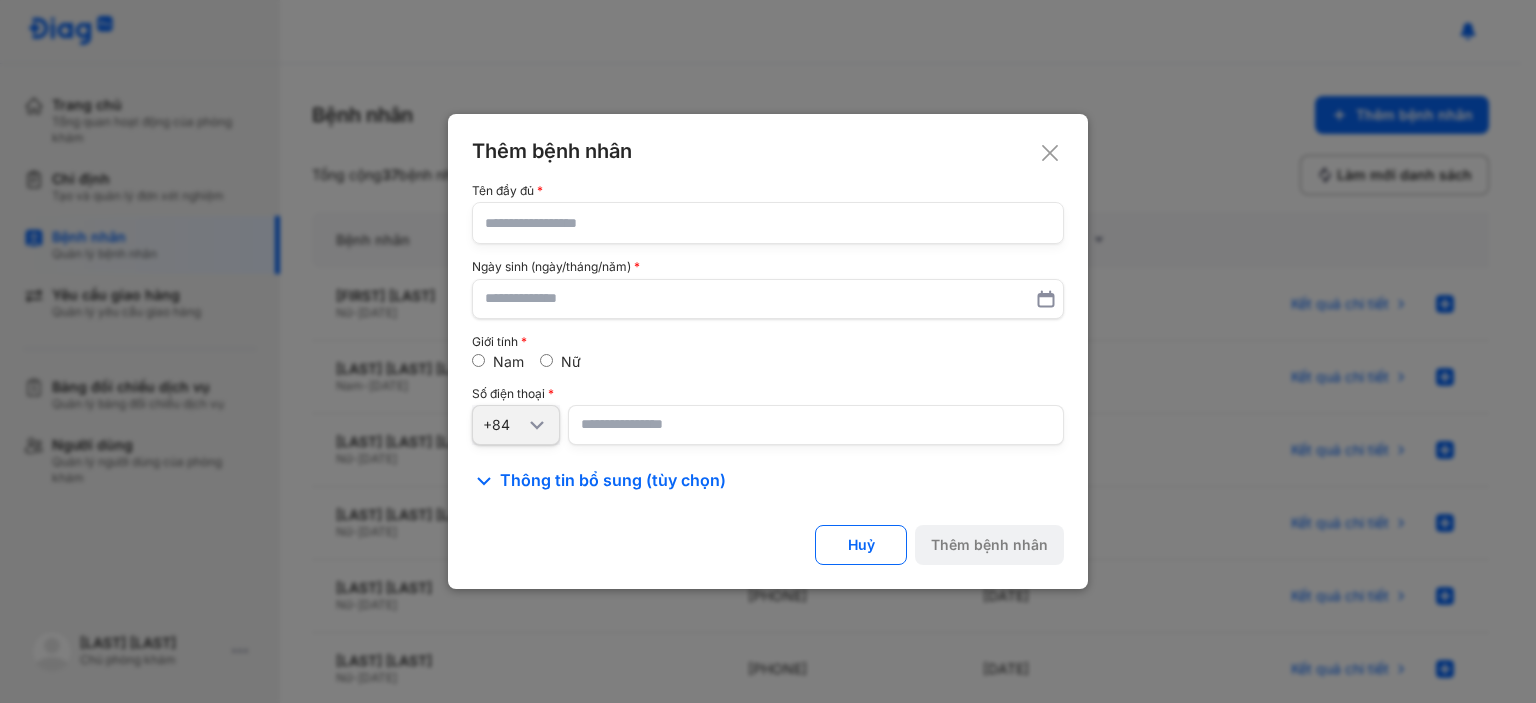 click 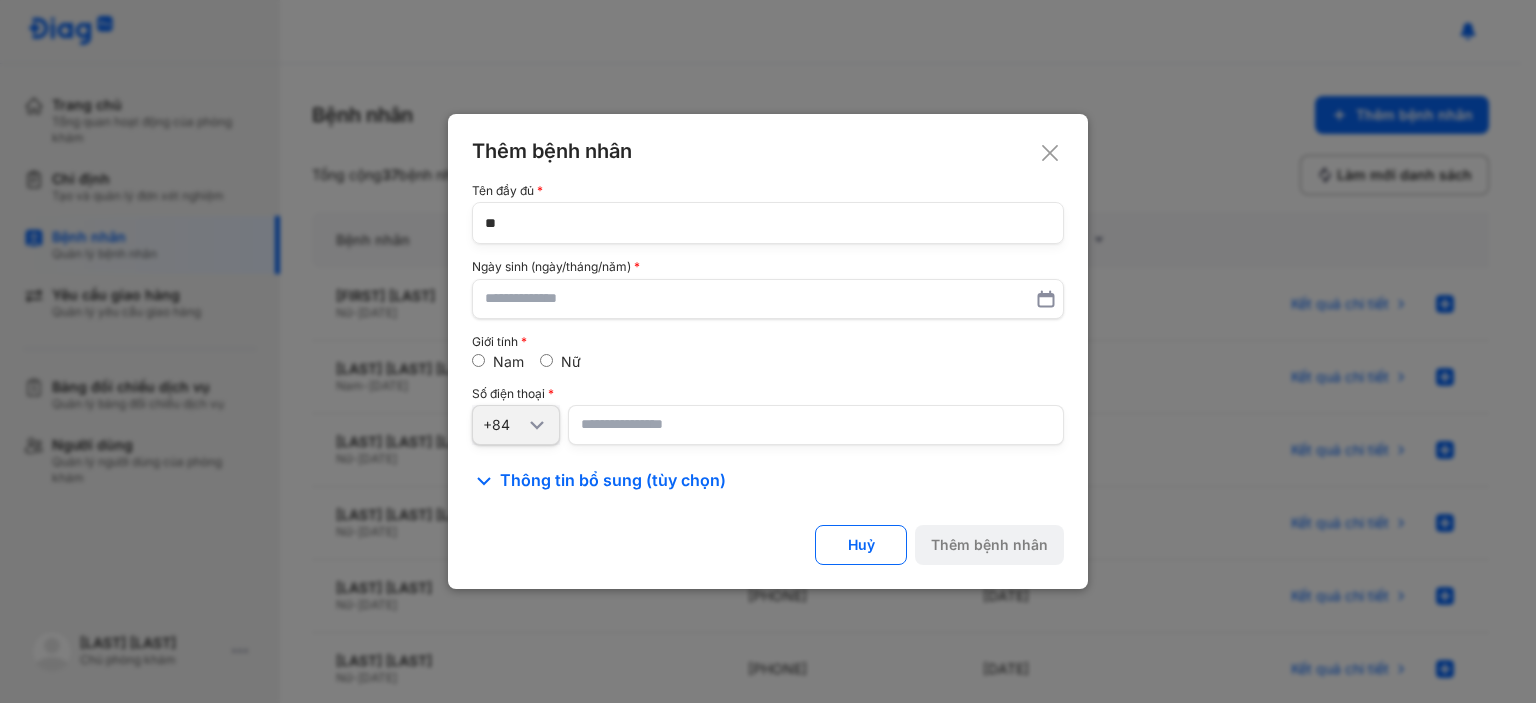 type on "*" 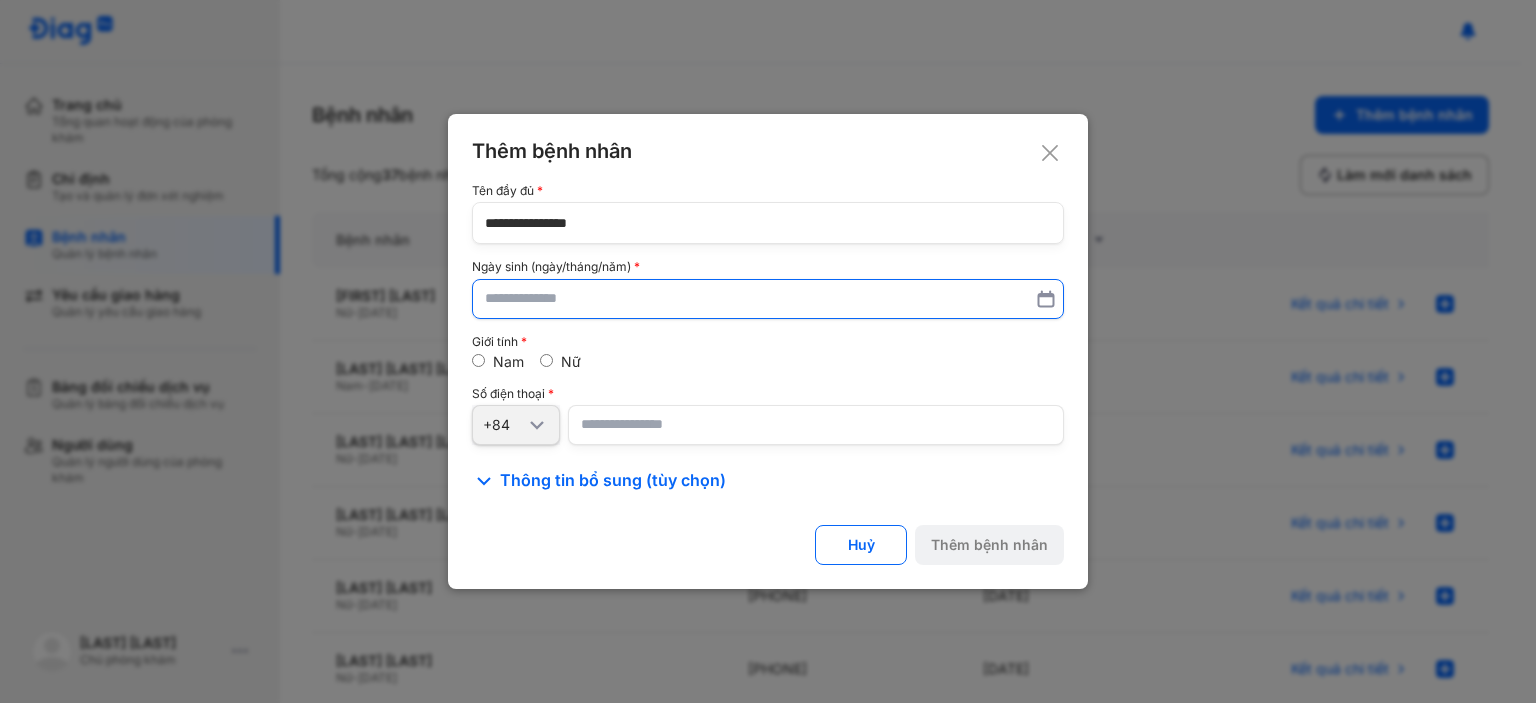 type on "**********" 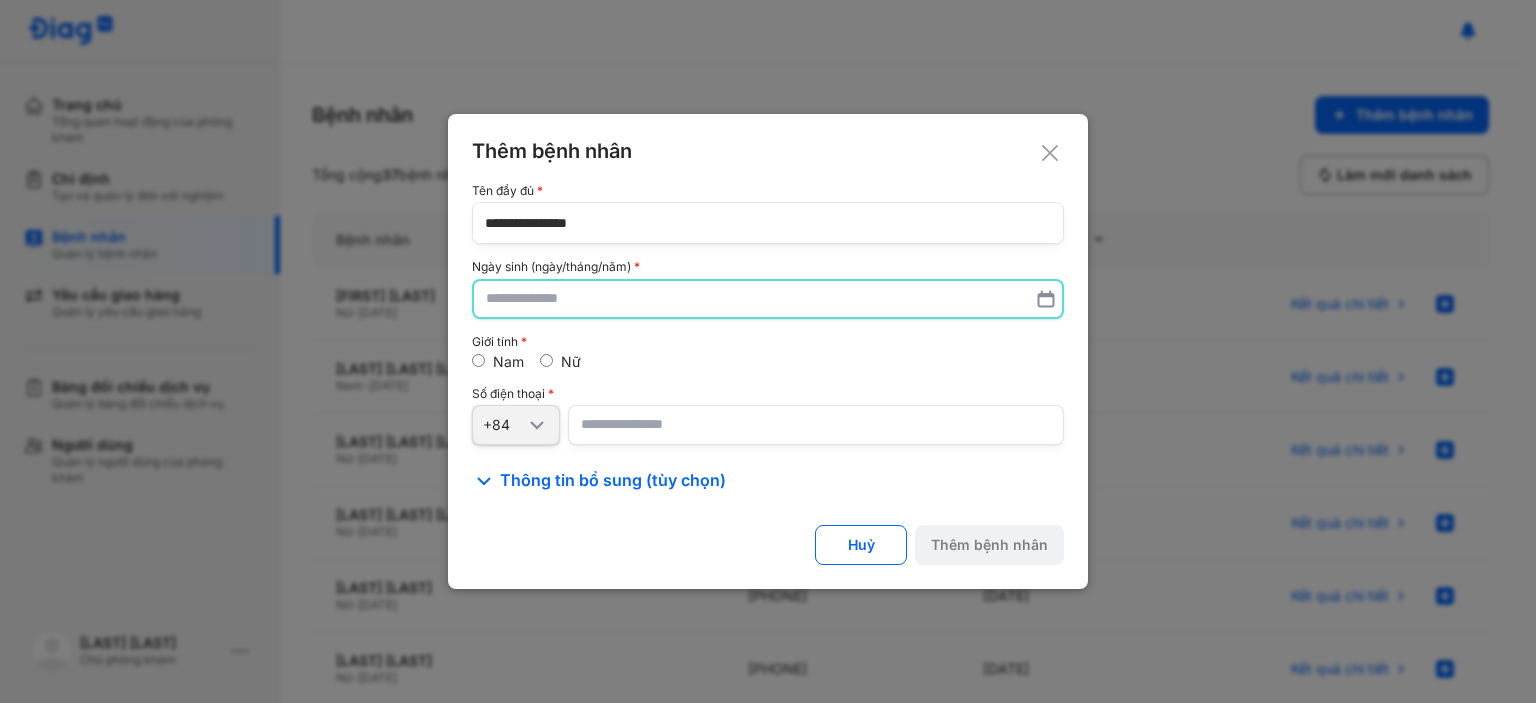 click at bounding box center (768, 299) 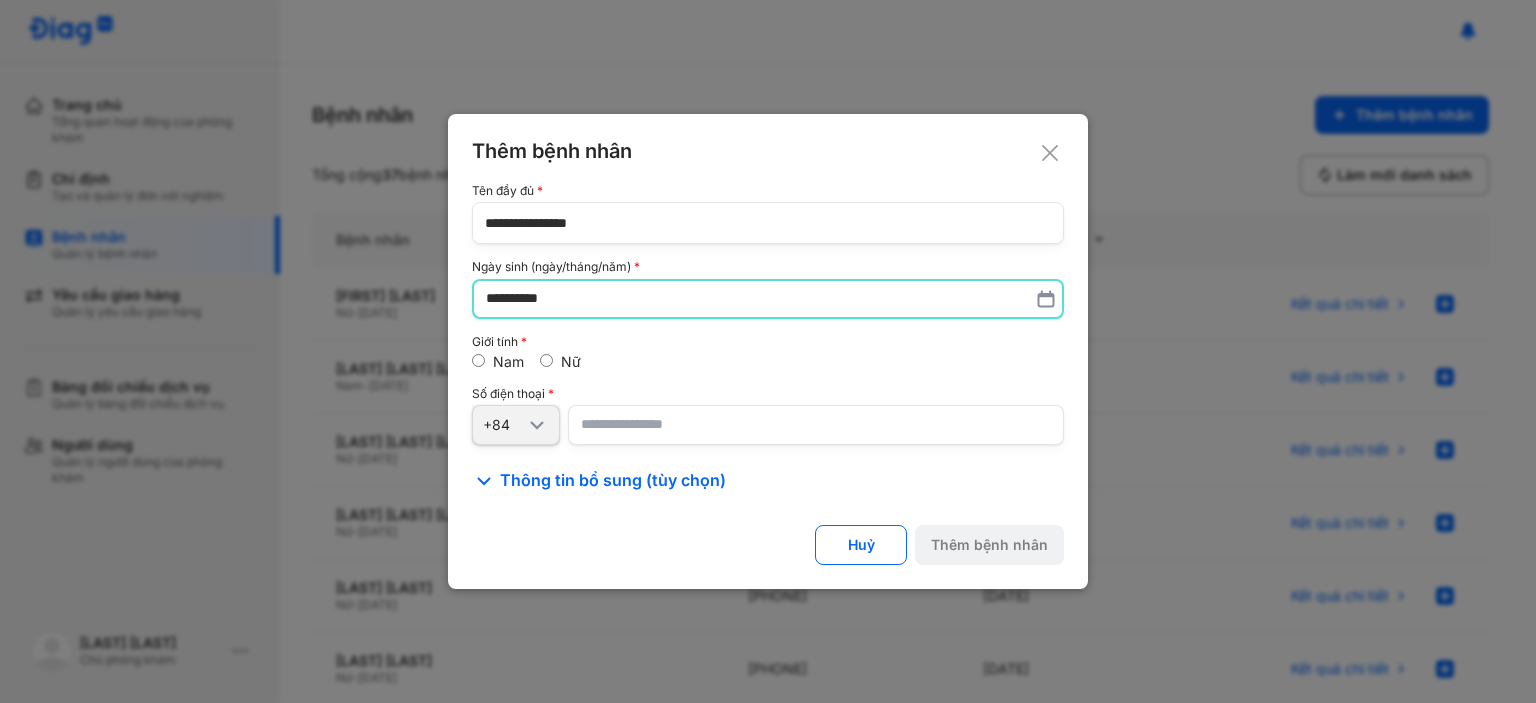 type on "**********" 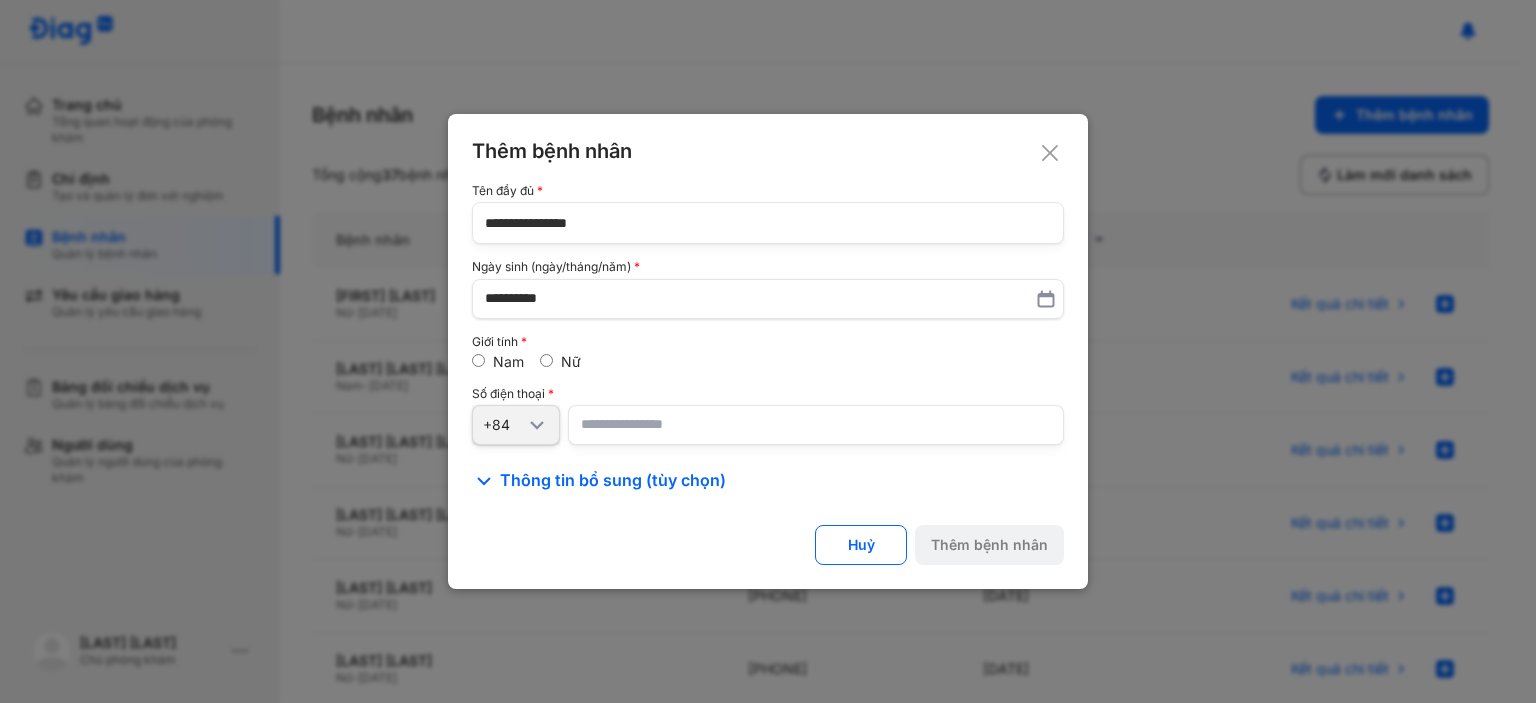click at bounding box center (816, 425) 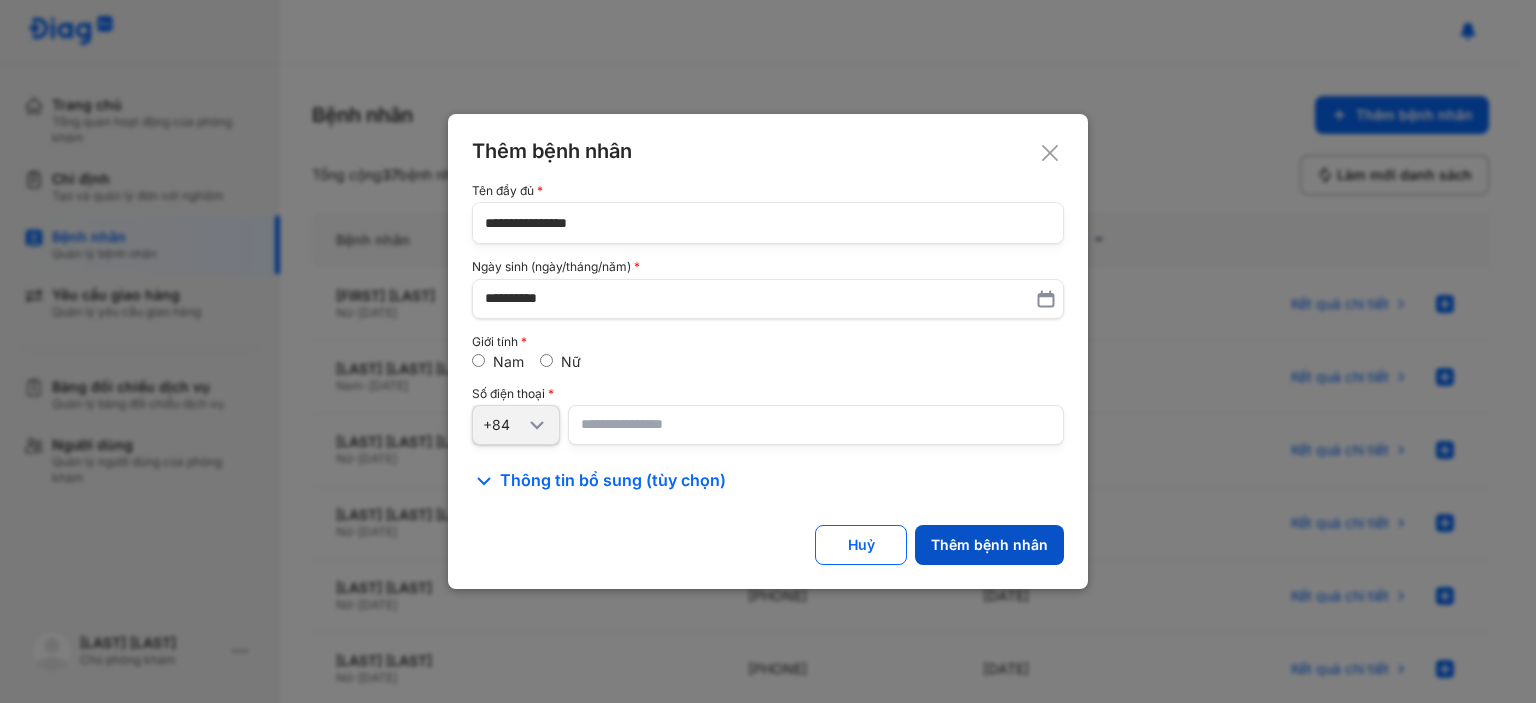 type on "**********" 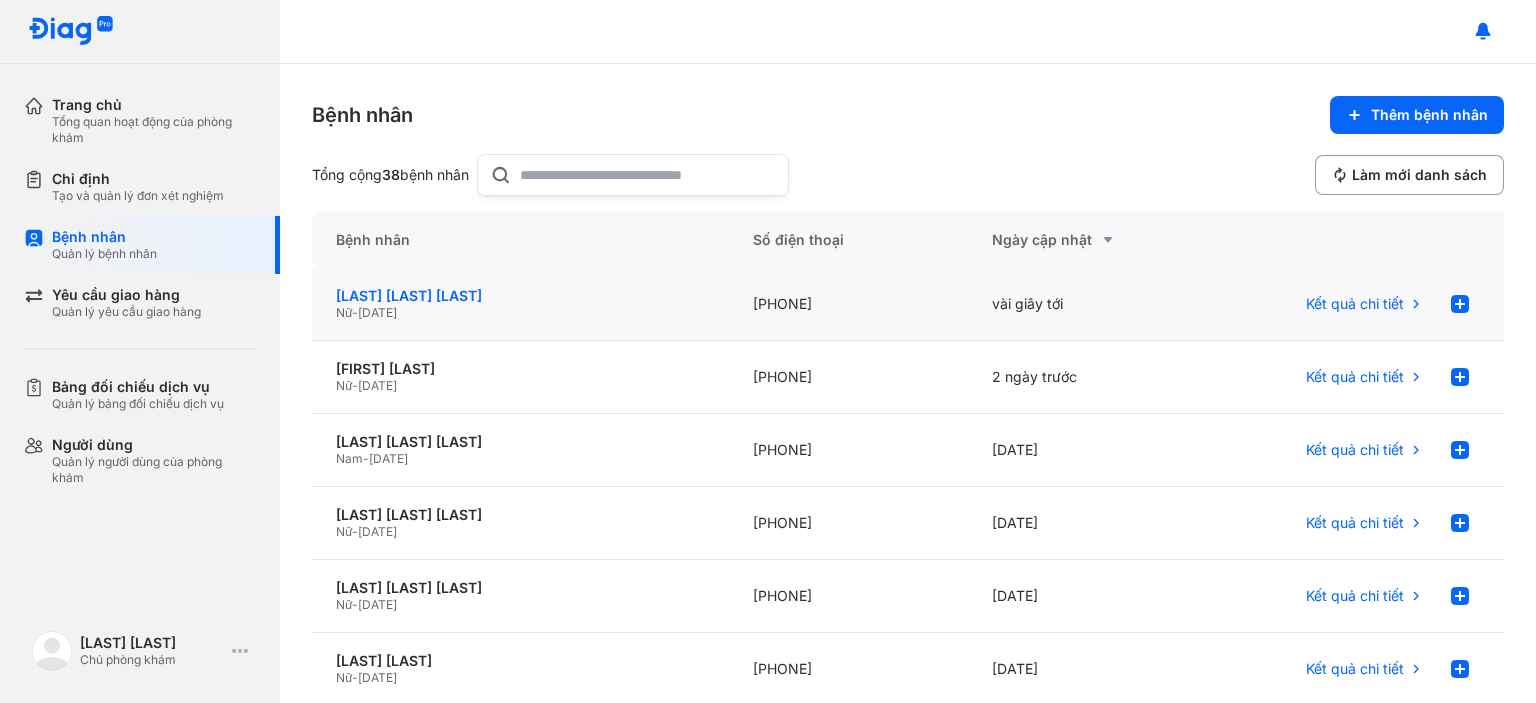 click on "Lê Thị Diệu Linh" 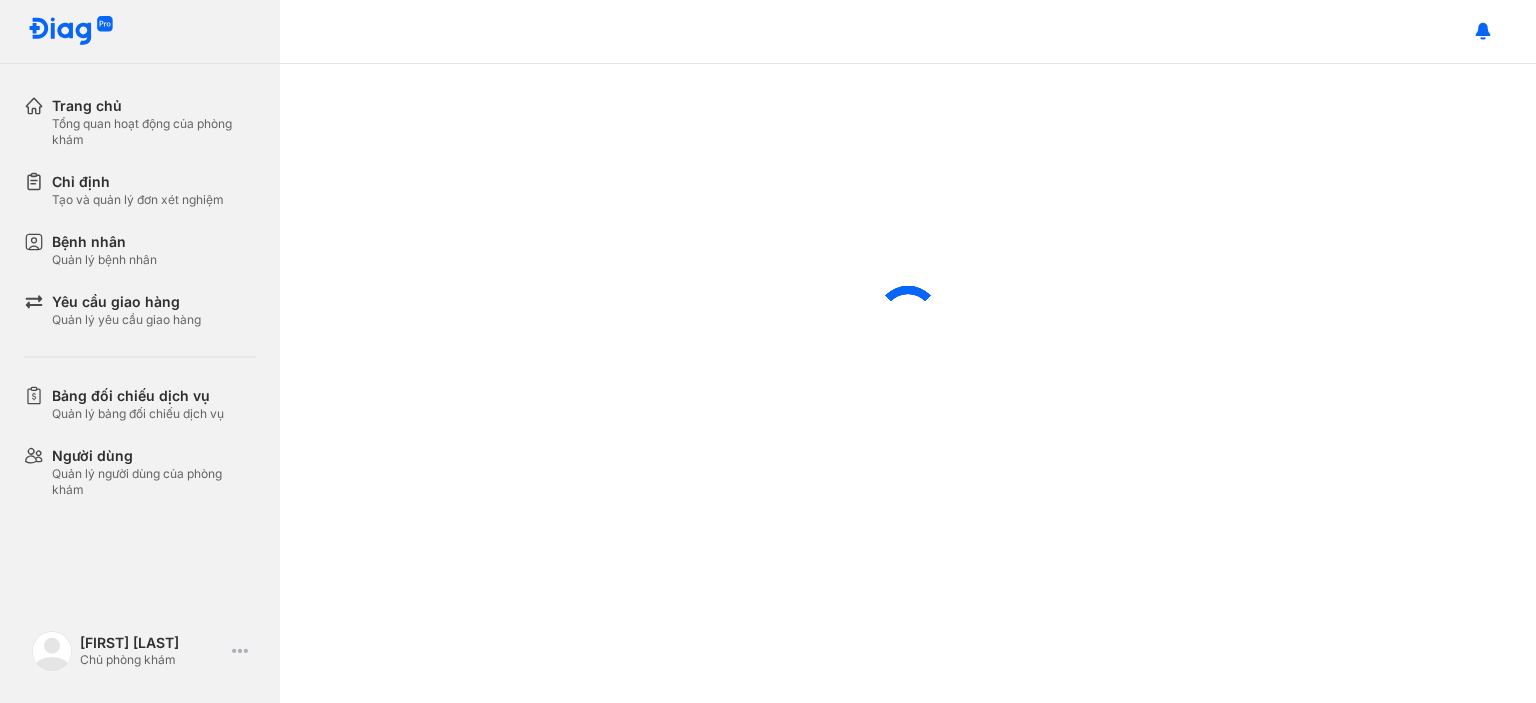 scroll, scrollTop: 0, scrollLeft: 0, axis: both 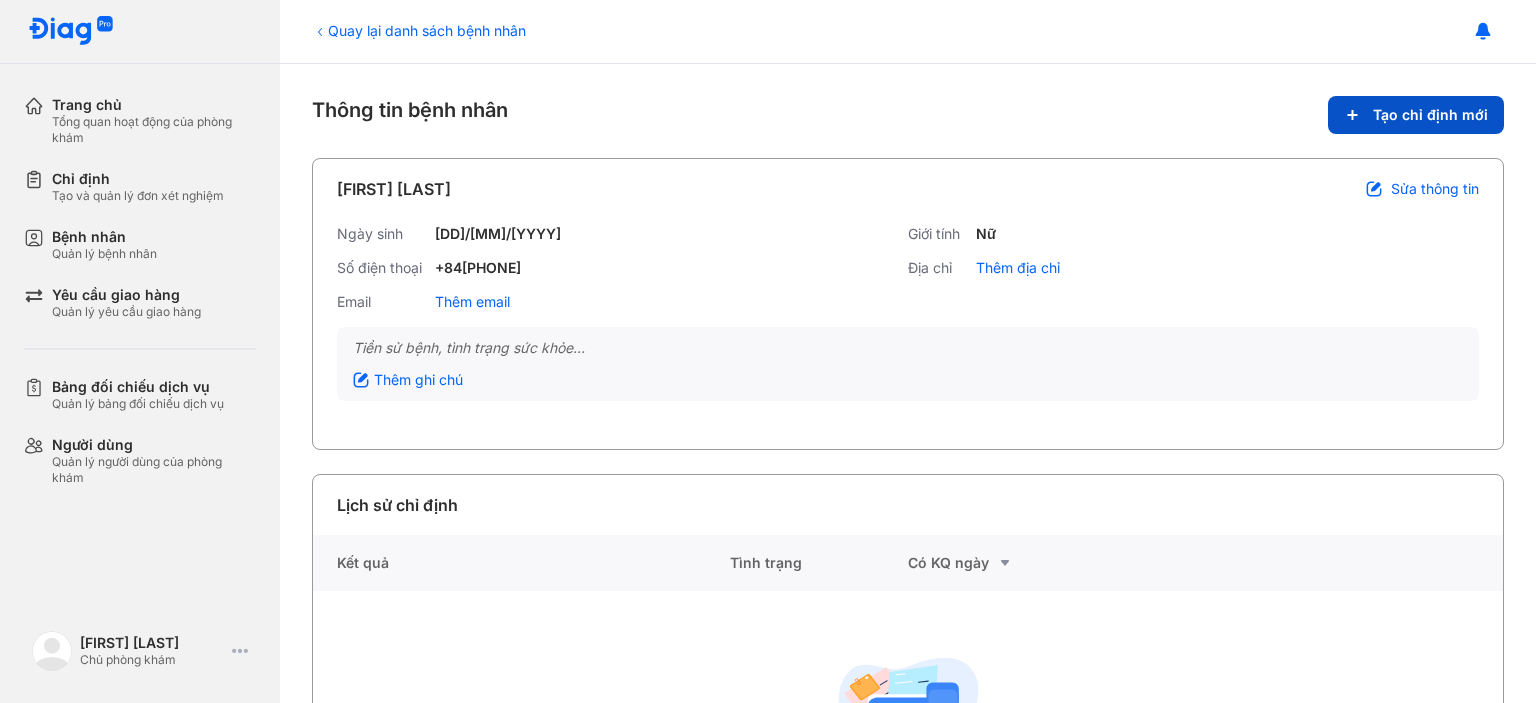 click on "Tạo chỉ định mới" 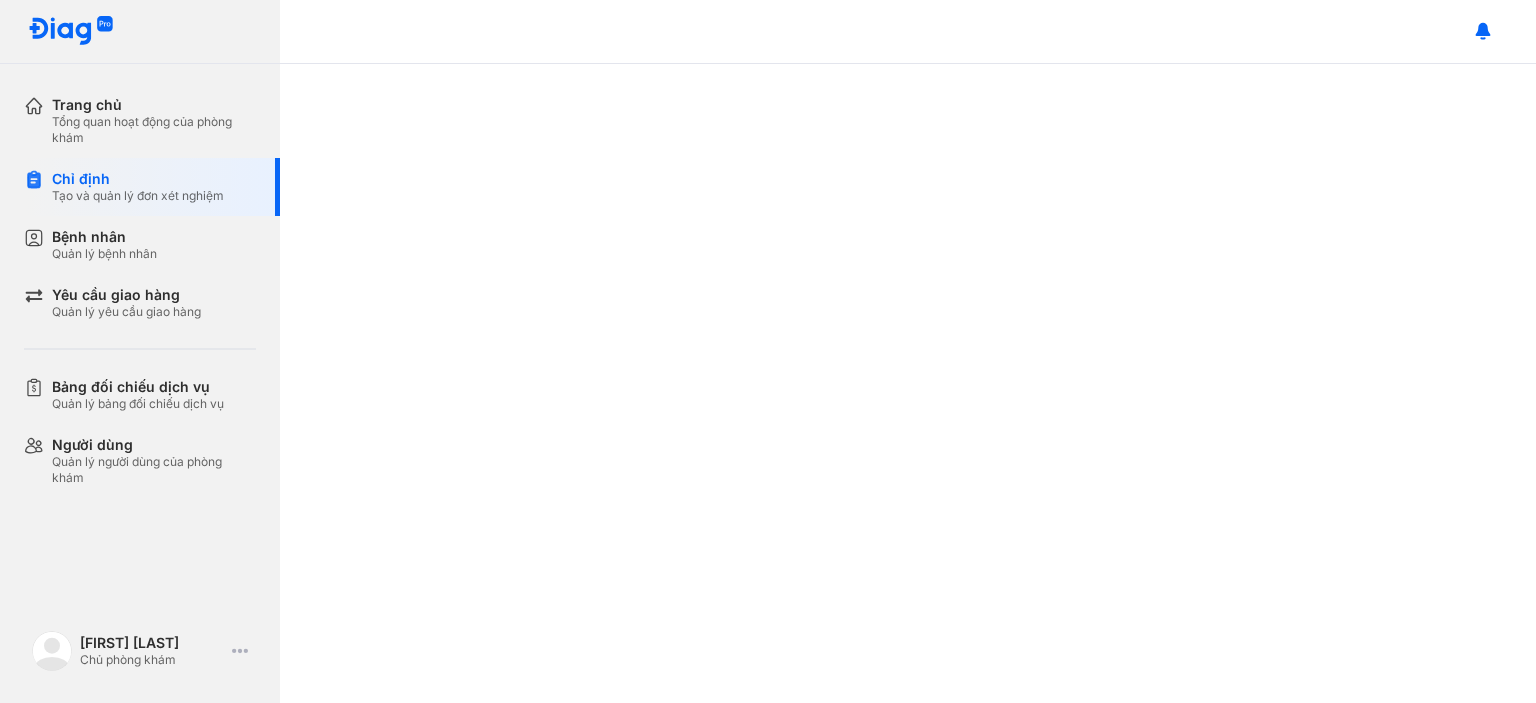 scroll, scrollTop: 0, scrollLeft: 0, axis: both 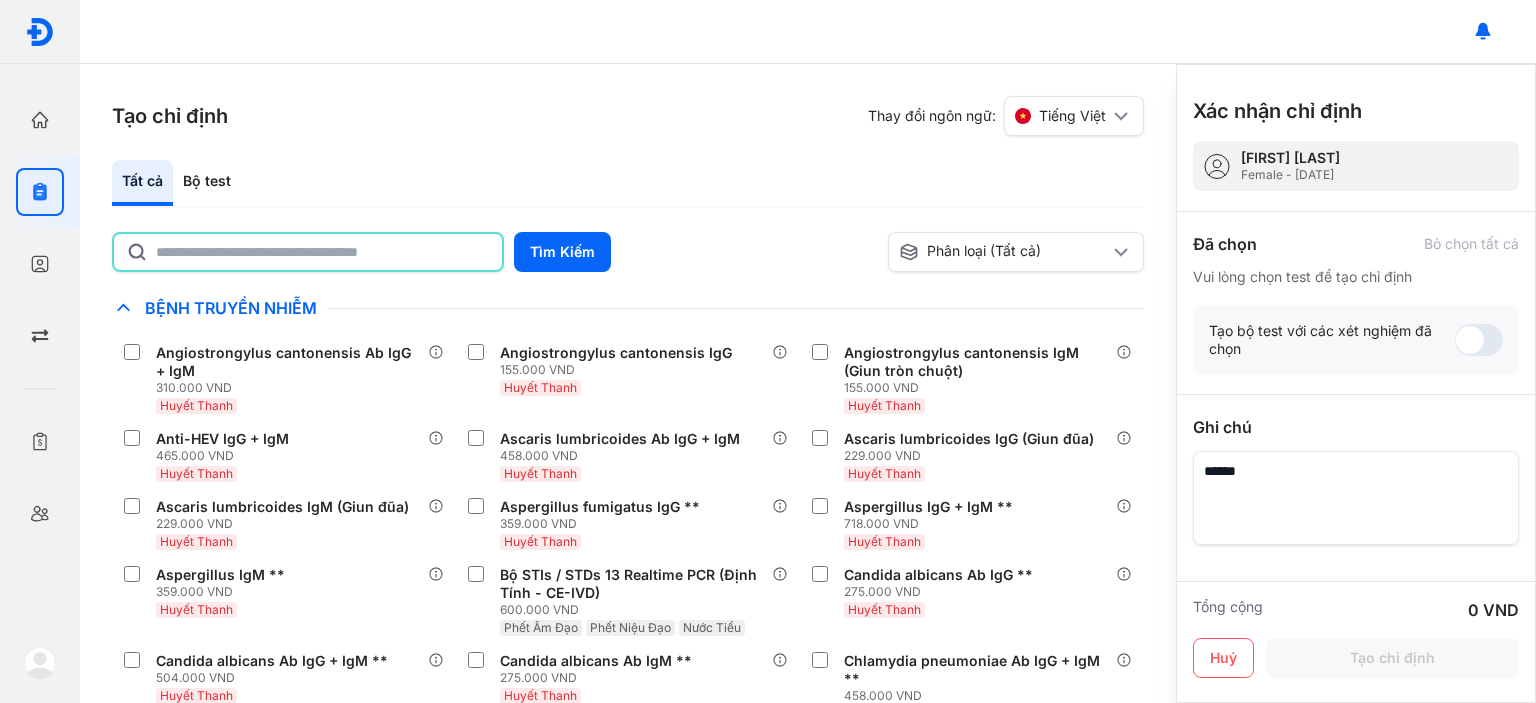 click 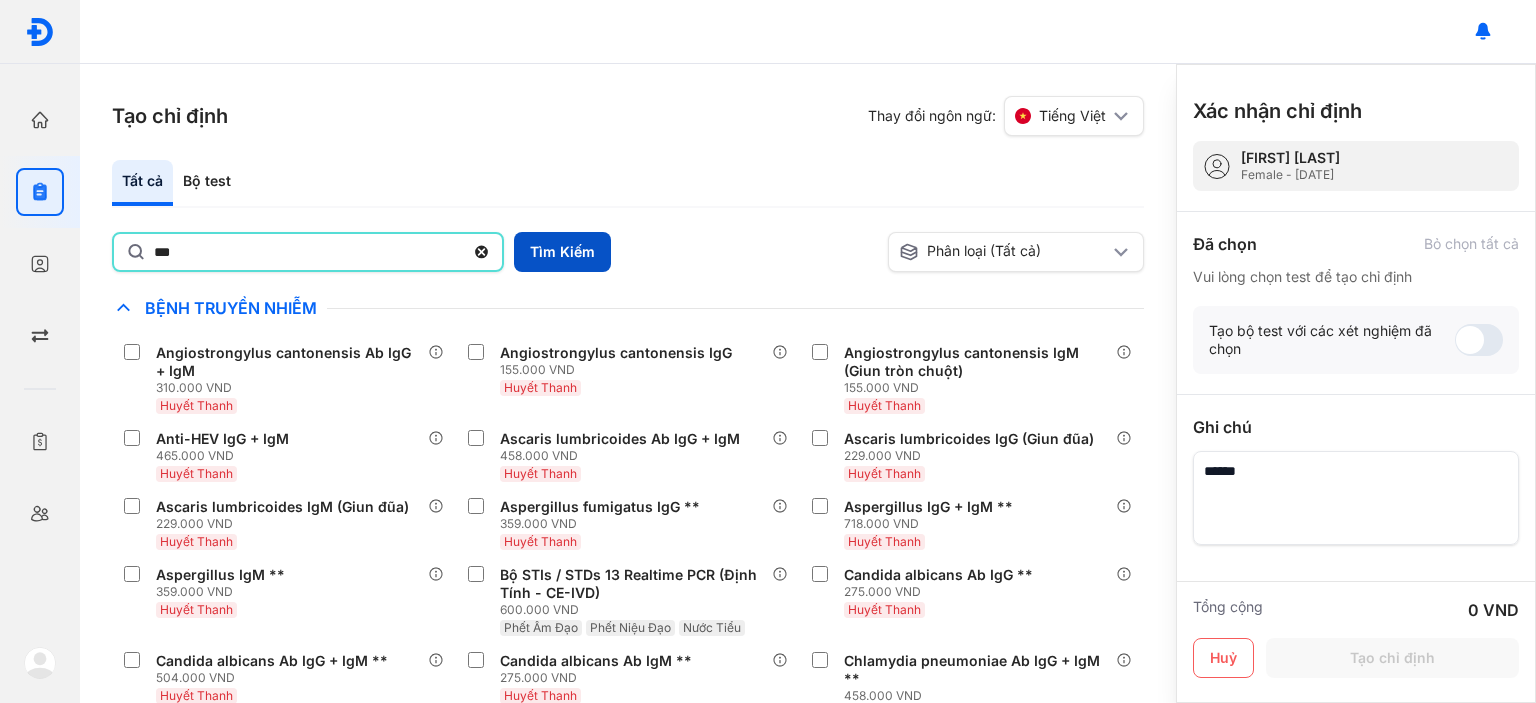 type on "***" 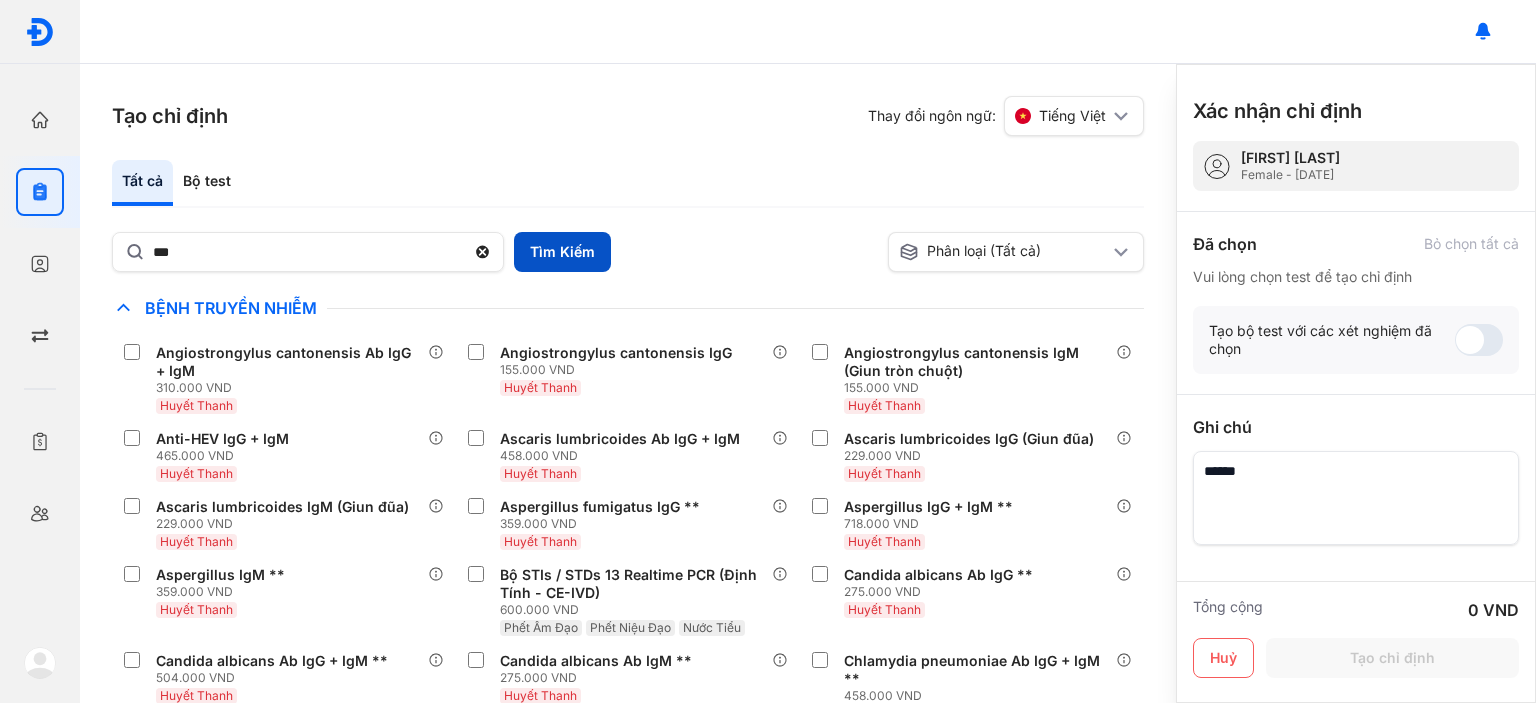 click on "Tìm Kiếm" at bounding box center [562, 252] 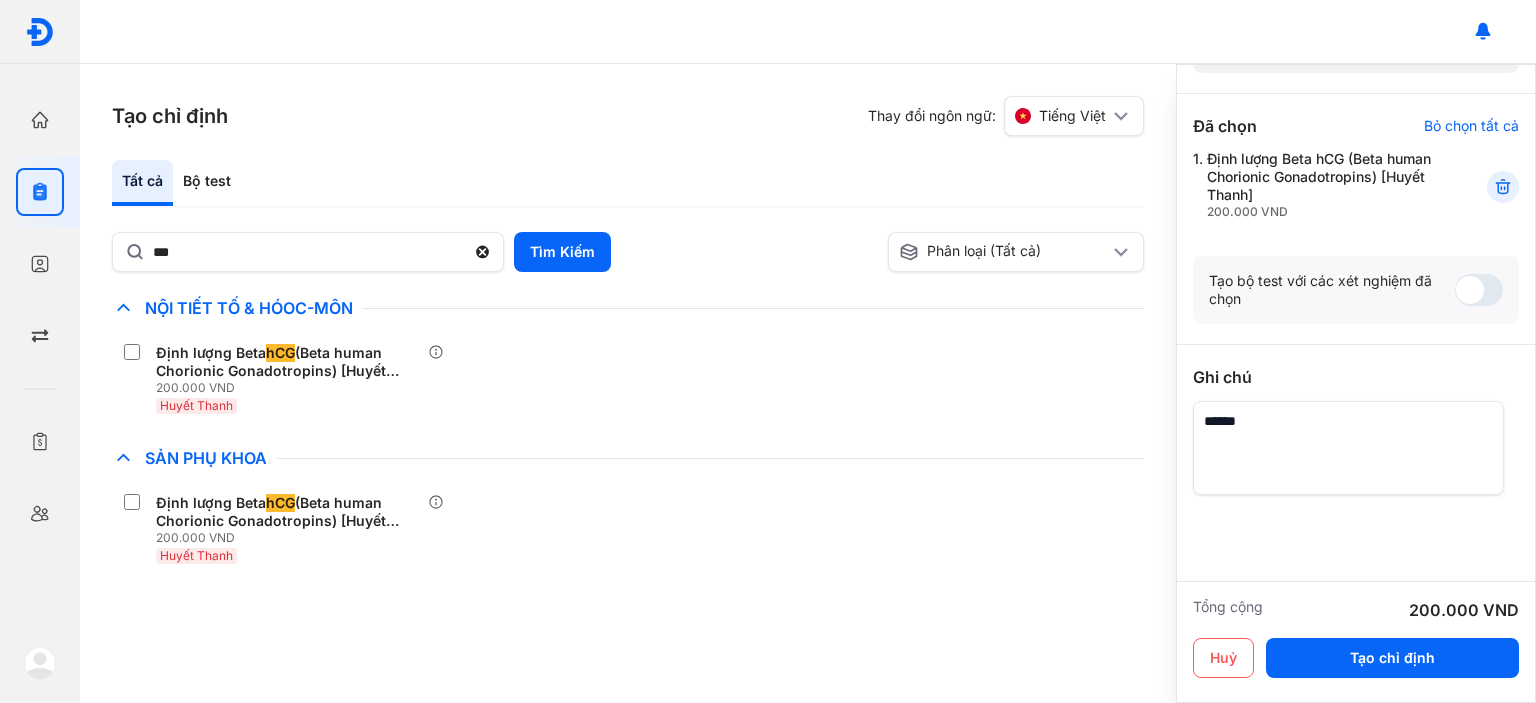 scroll, scrollTop: 149, scrollLeft: 0, axis: vertical 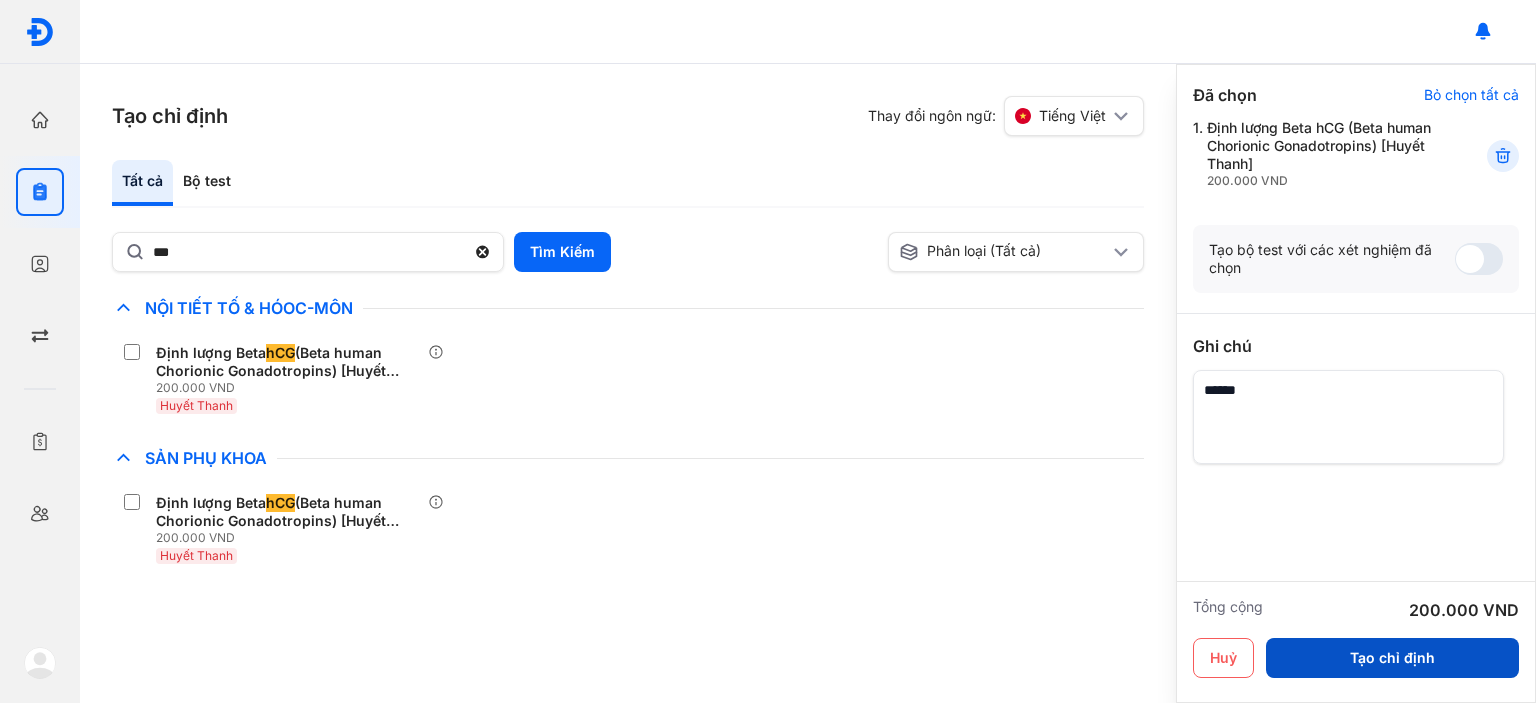 click on "Tạo chỉ định" at bounding box center (1392, 658) 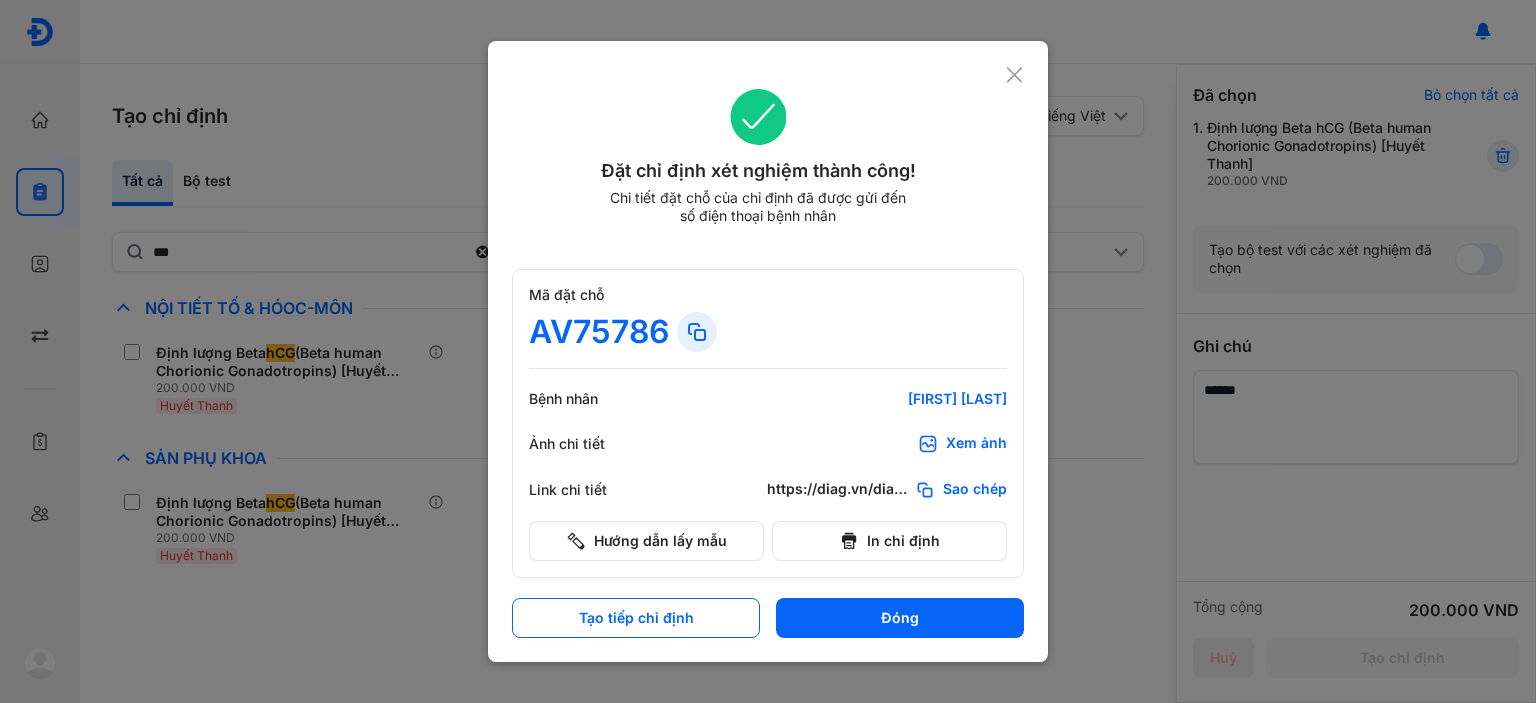 scroll, scrollTop: 0, scrollLeft: 0, axis: both 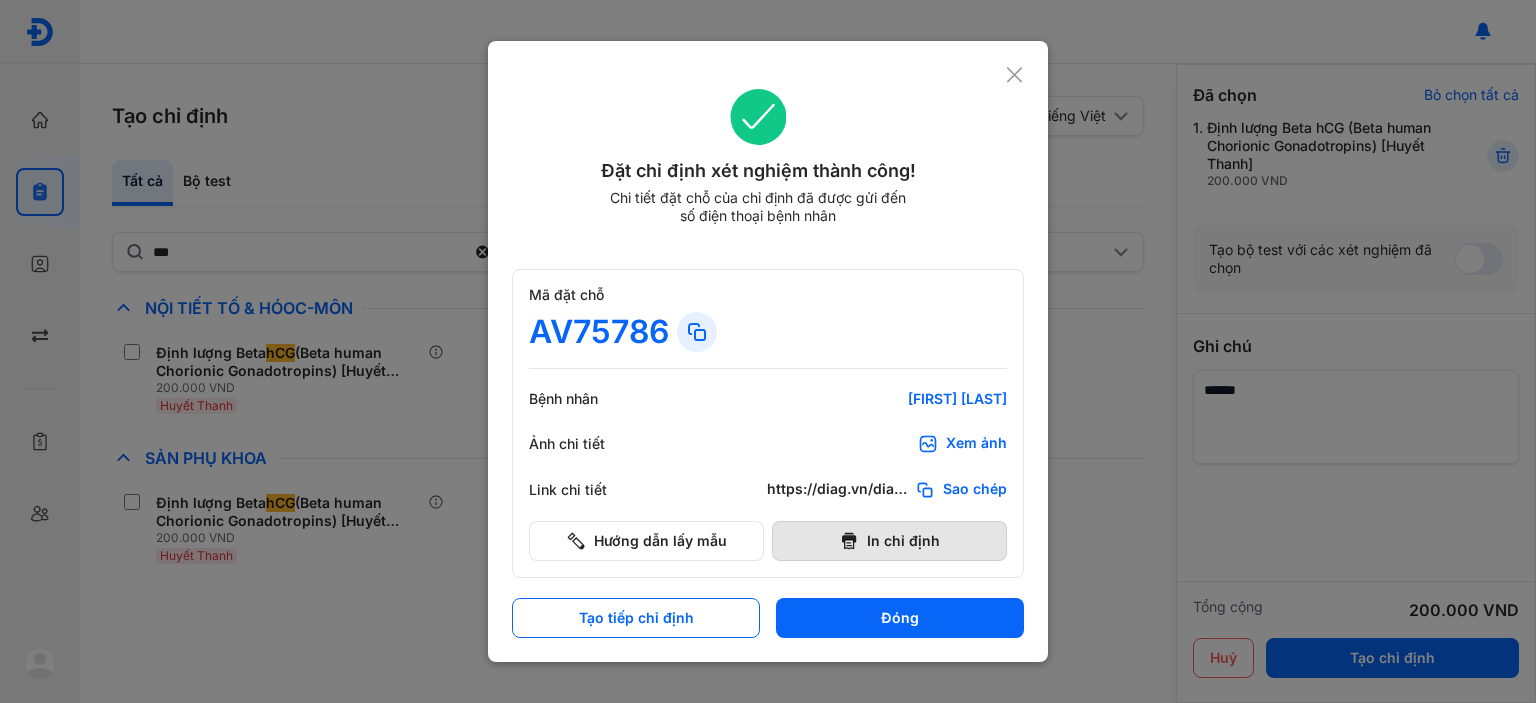 click 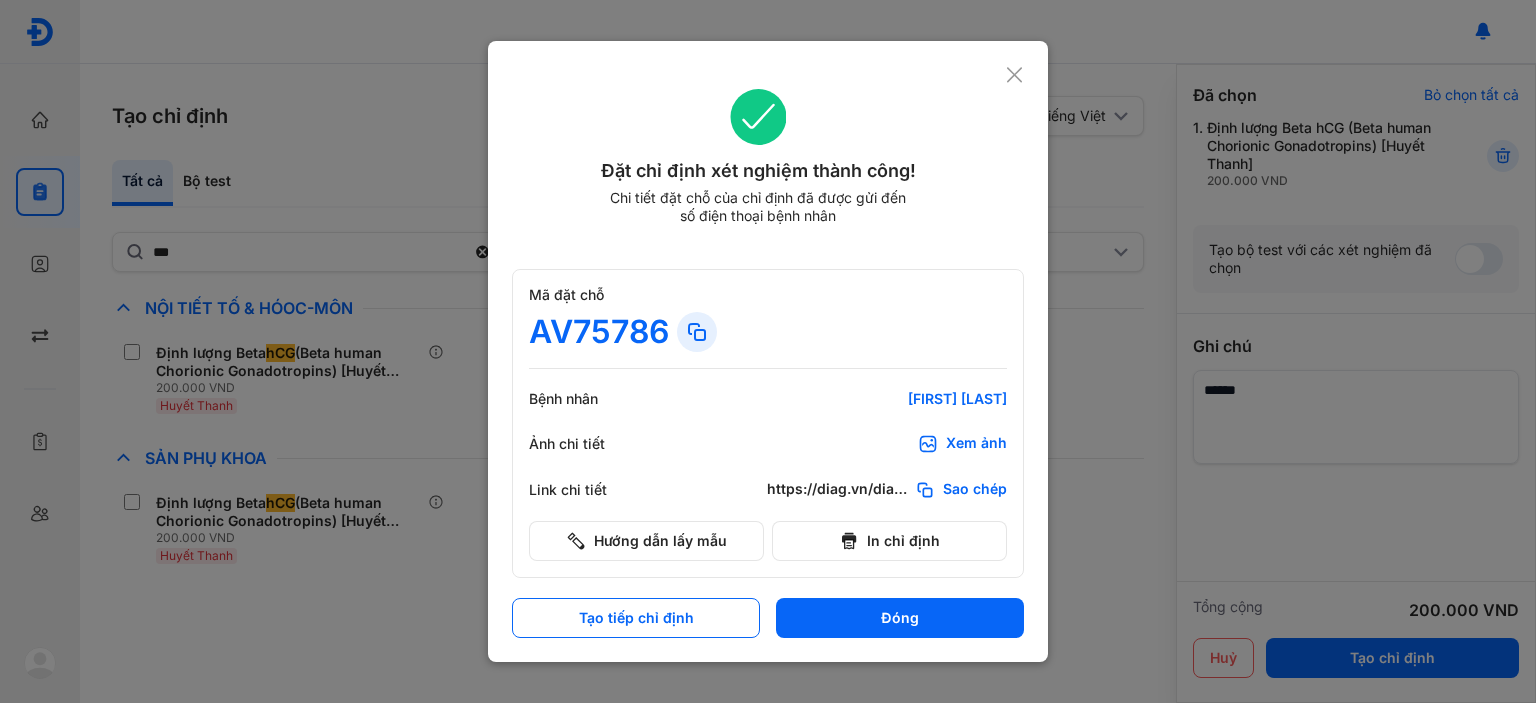 scroll, scrollTop: 0, scrollLeft: 0, axis: both 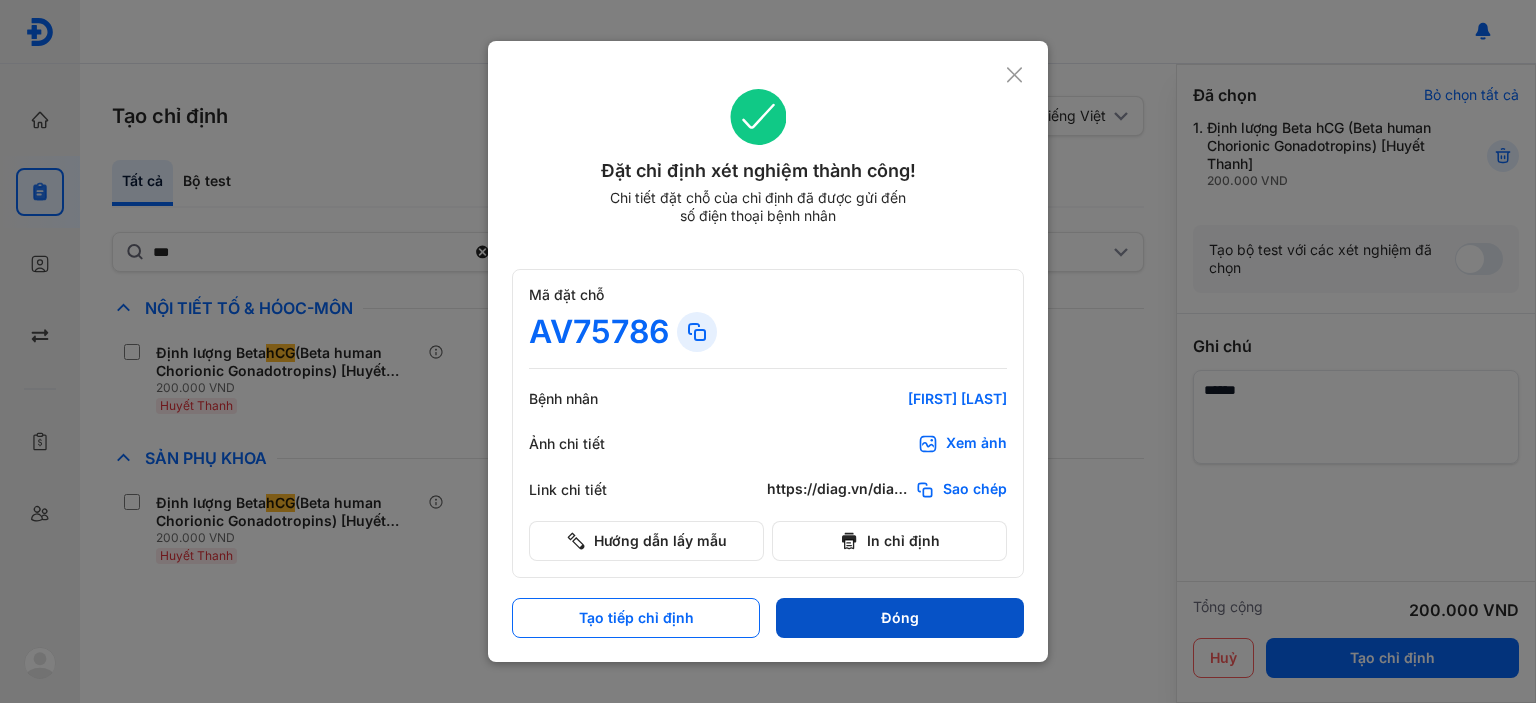 click on "Đóng" at bounding box center (900, 618) 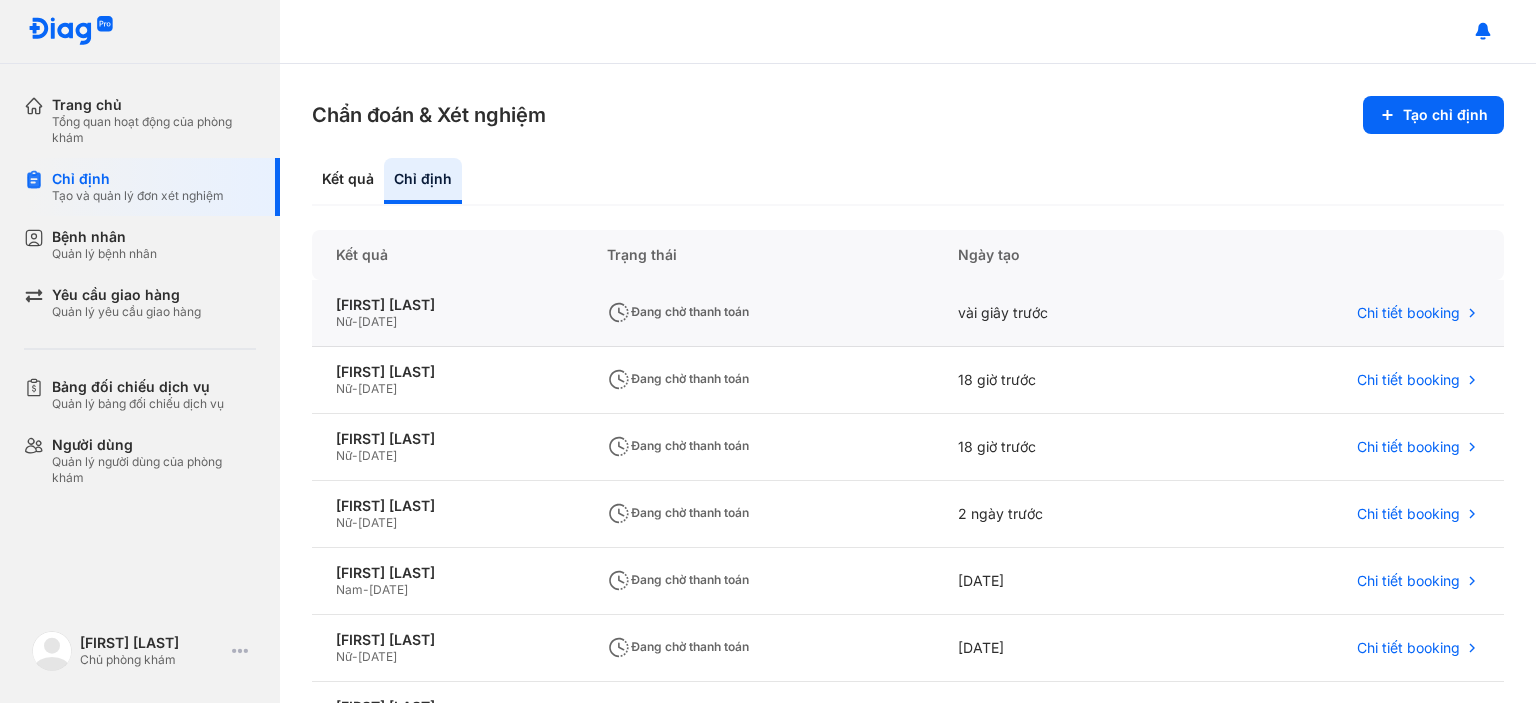 click on "Đang chờ thanh toán" 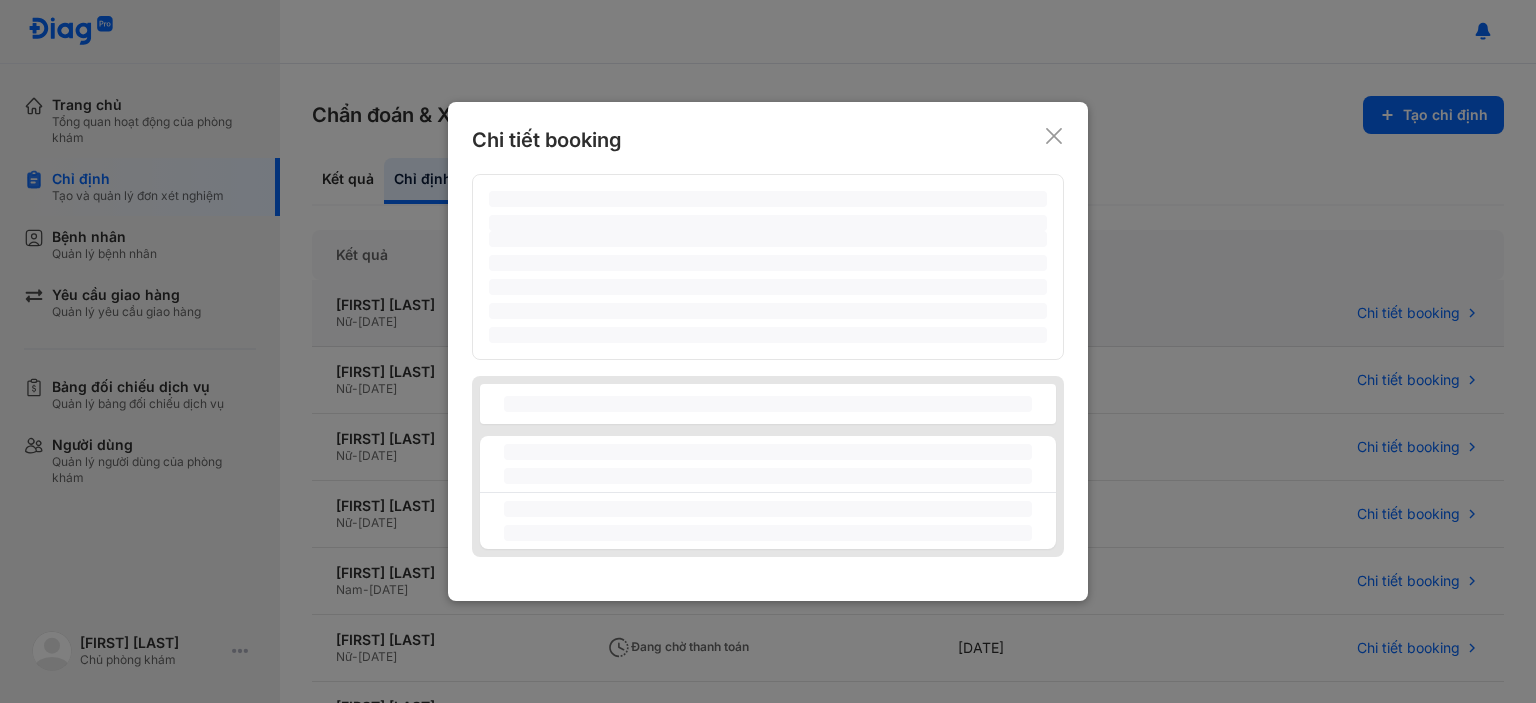 click on "‌" at bounding box center [768, 311] 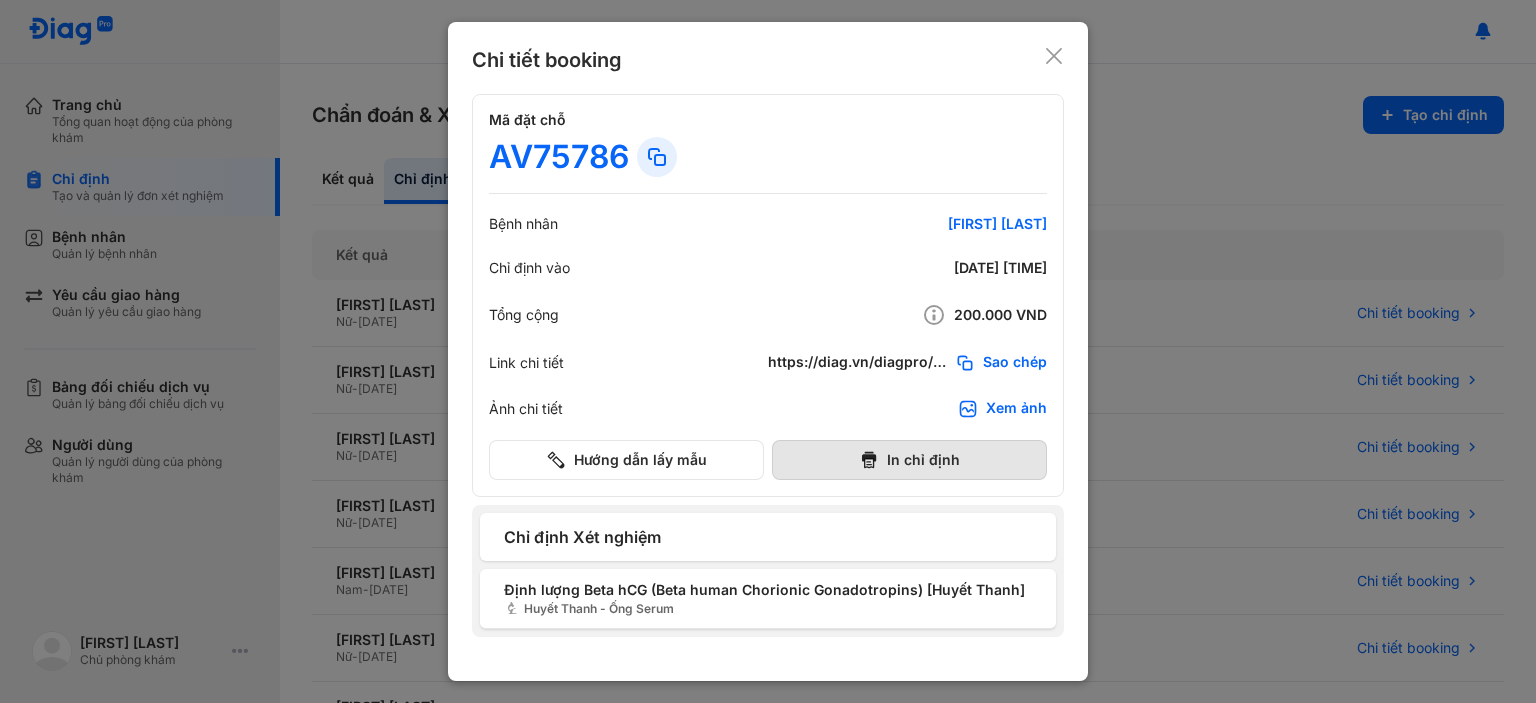 click 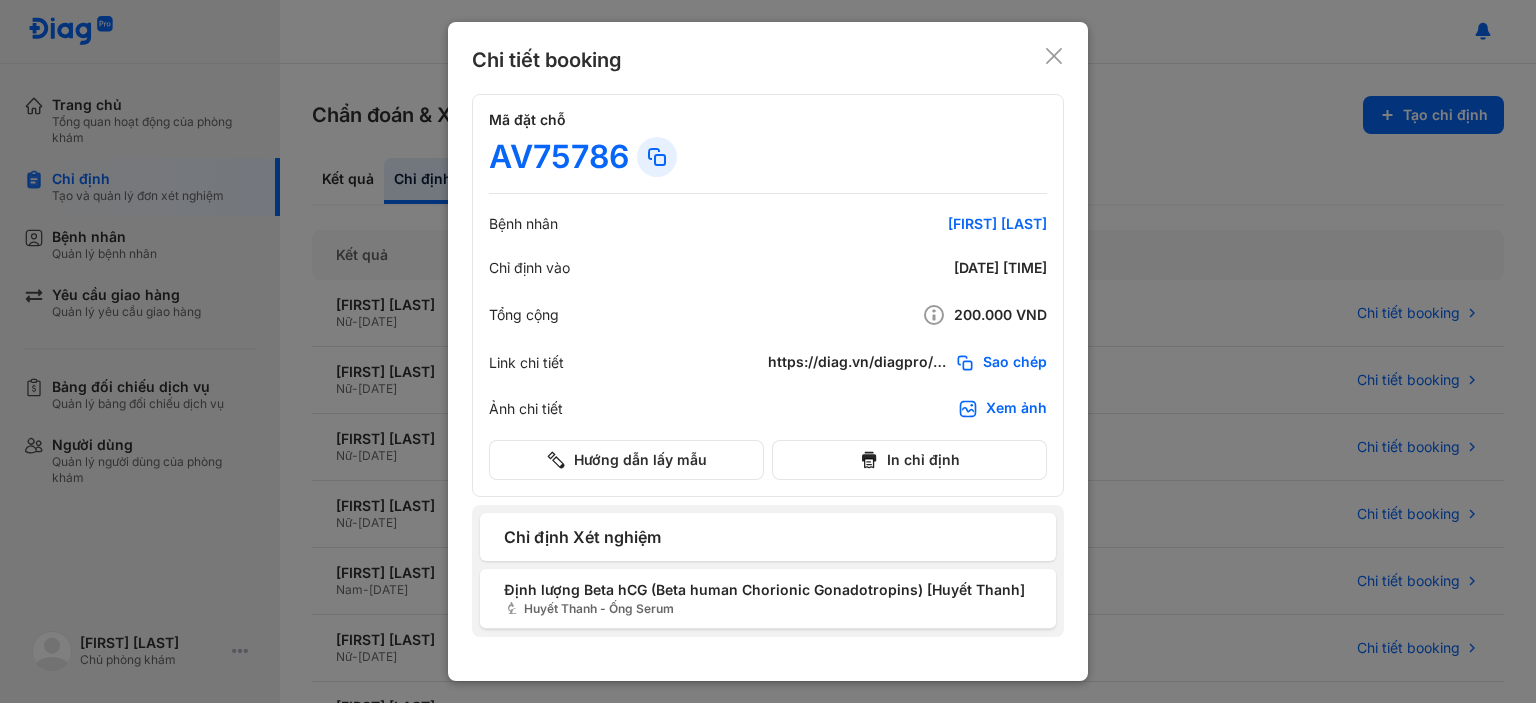 scroll, scrollTop: 0, scrollLeft: 0, axis: both 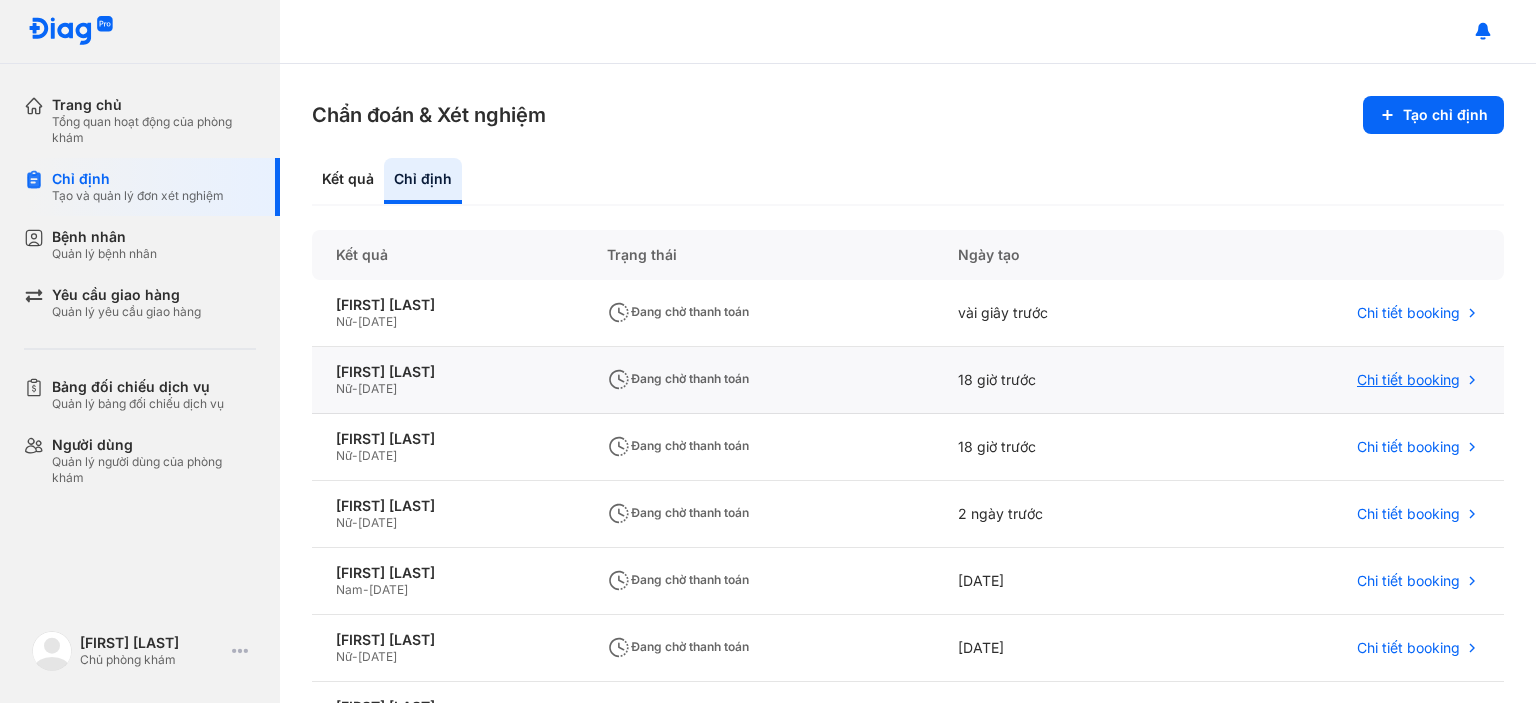 click on "Chi tiết booking" at bounding box center [1408, 380] 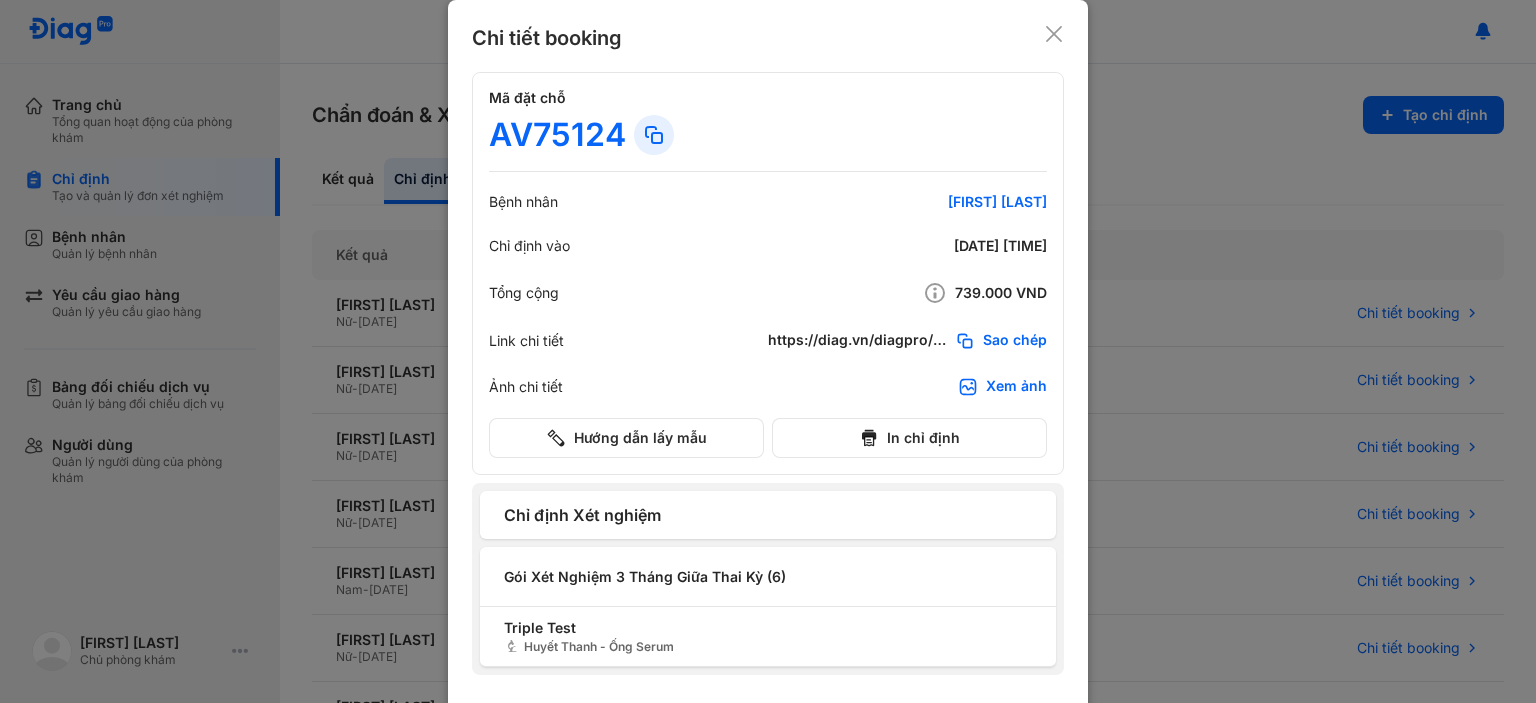 click 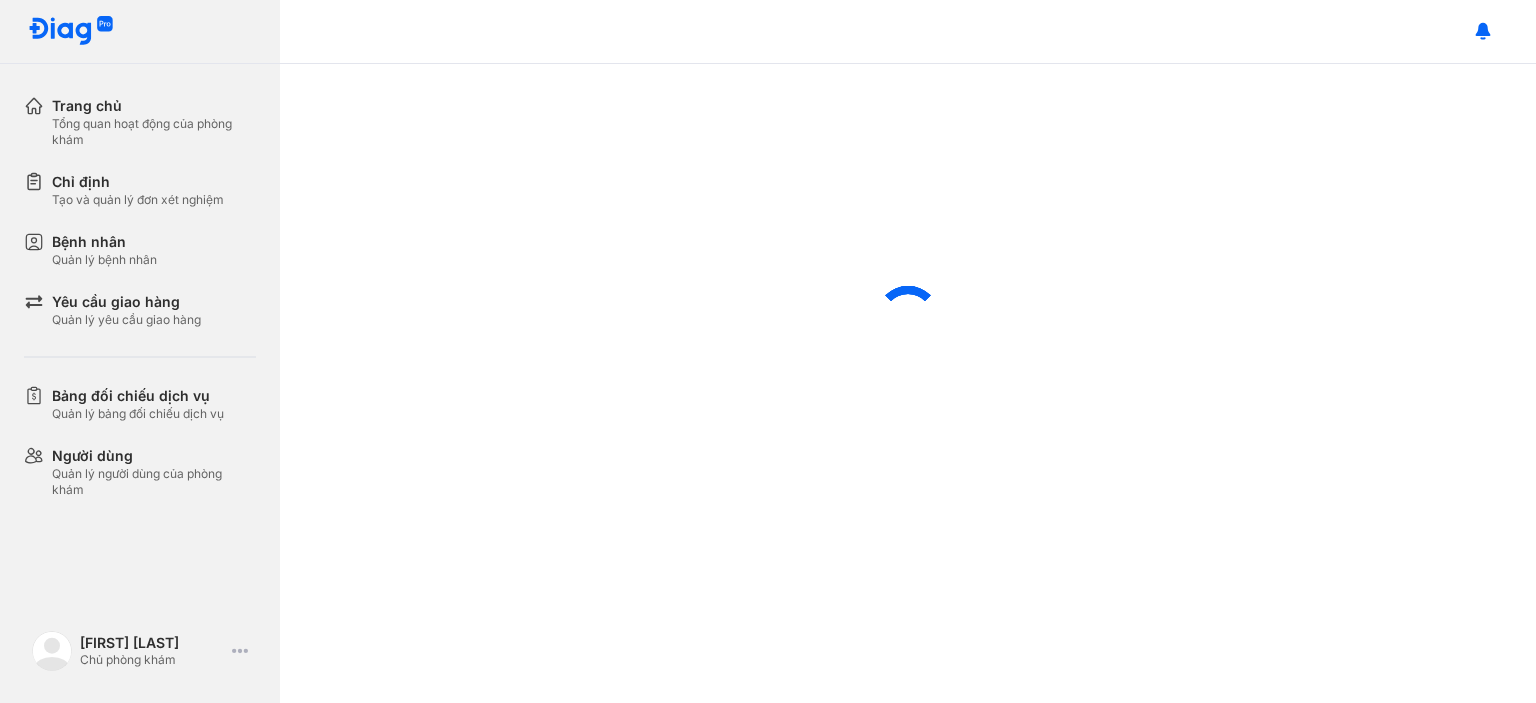 scroll, scrollTop: 0, scrollLeft: 0, axis: both 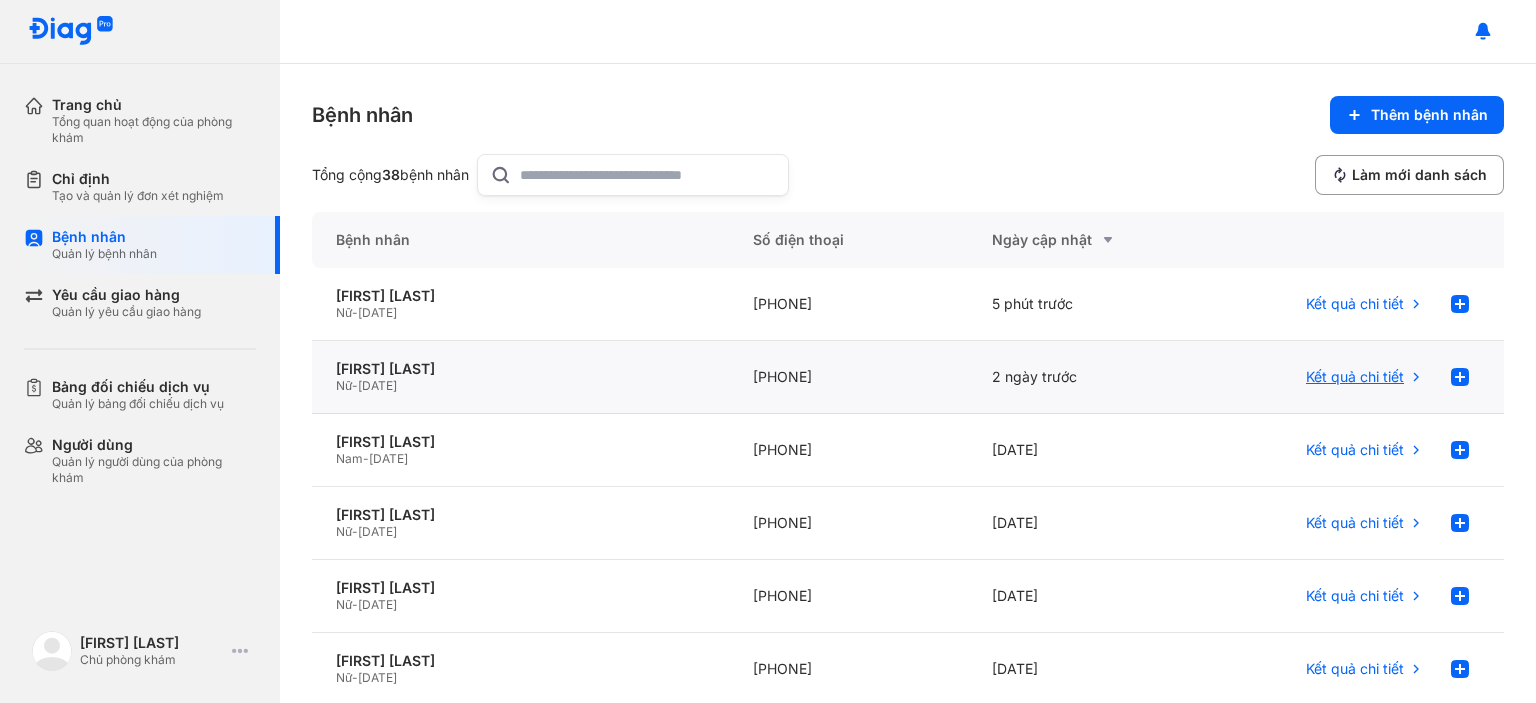 click on "Kết quả chi tiết" at bounding box center (1355, 377) 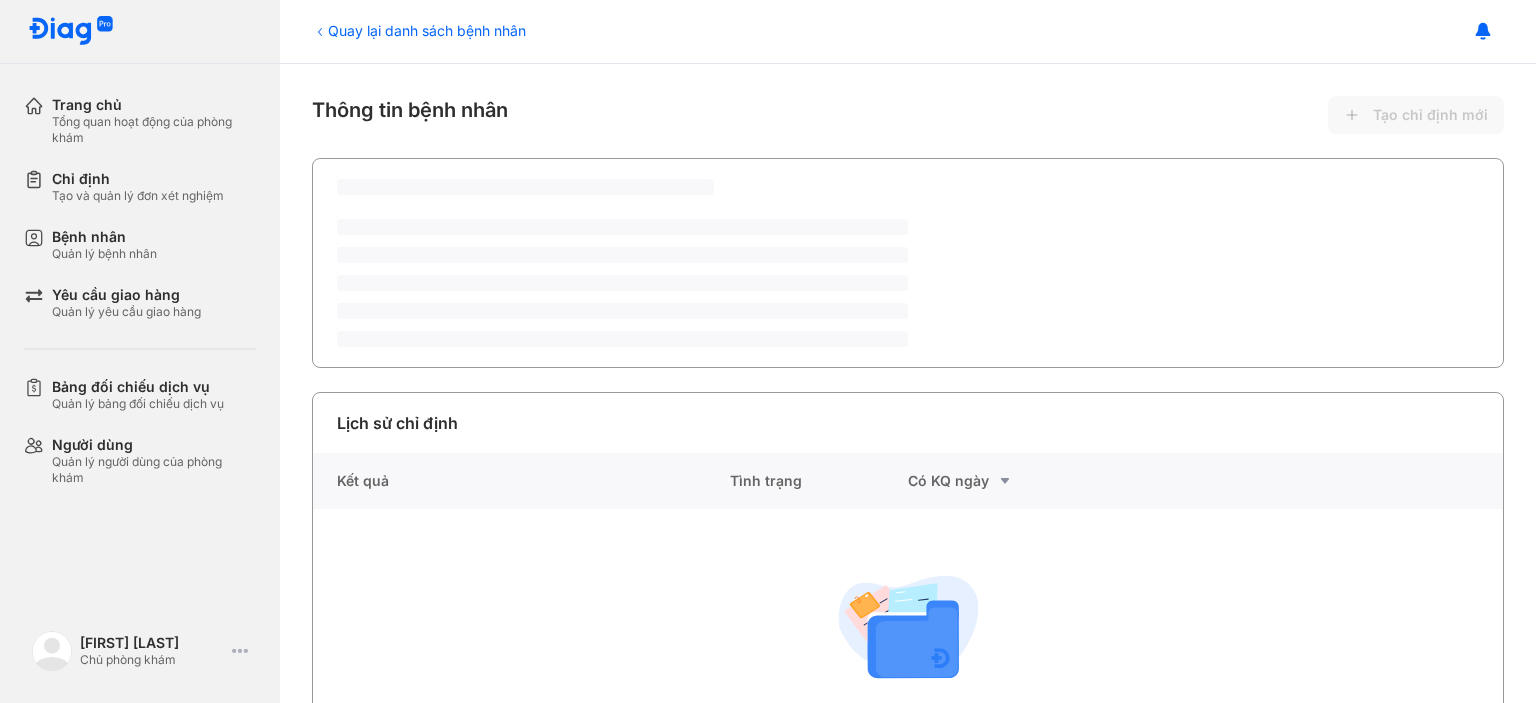 scroll, scrollTop: 0, scrollLeft: 0, axis: both 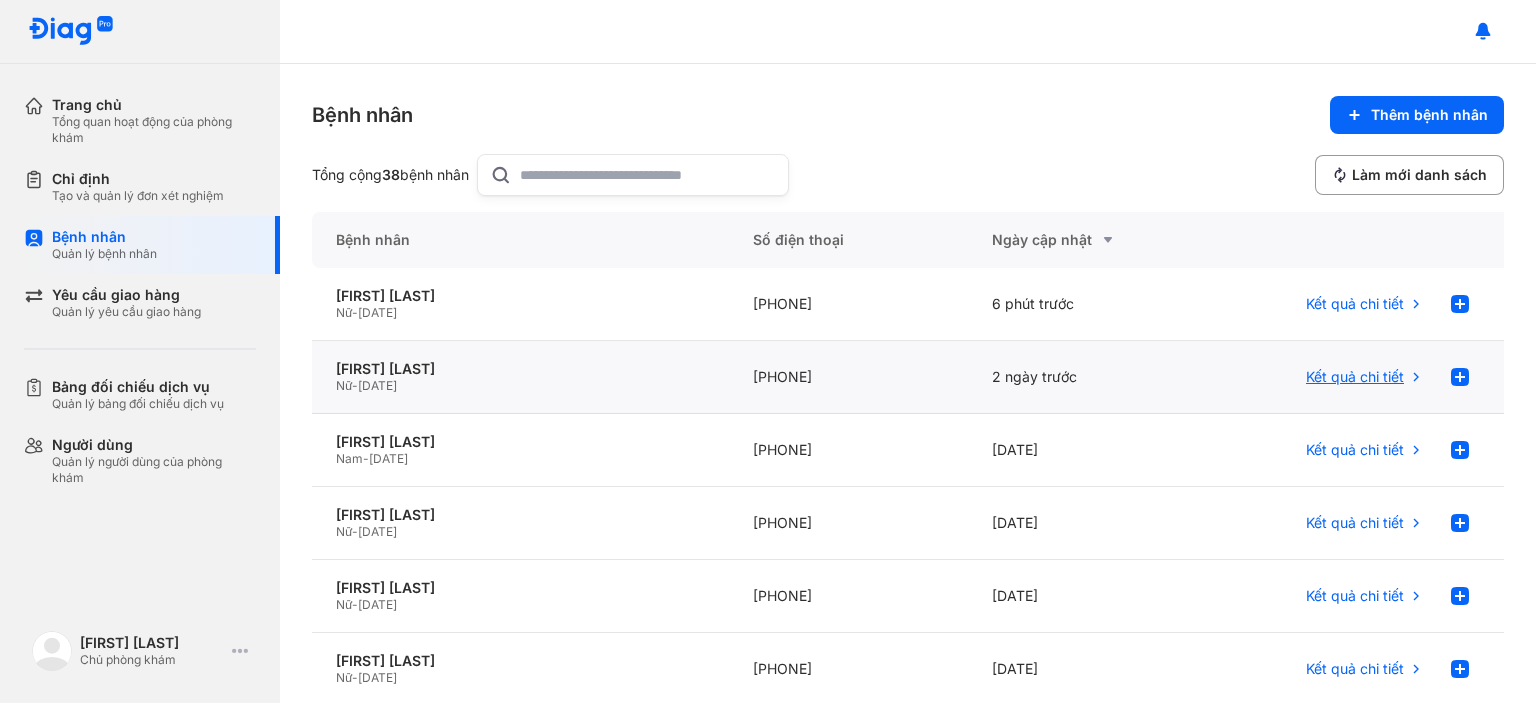 click on "Kết quả chi tiết" at bounding box center (1355, 377) 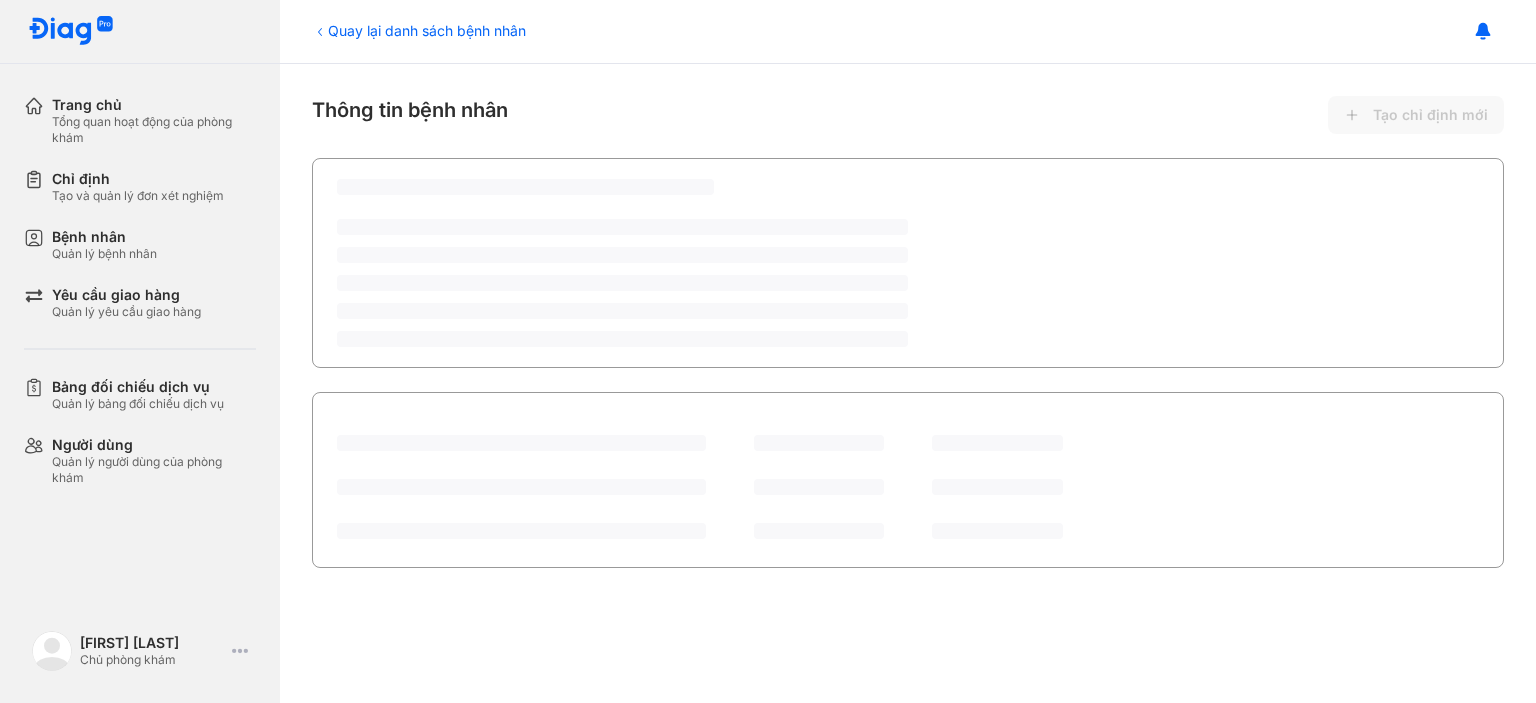 scroll, scrollTop: 0, scrollLeft: 0, axis: both 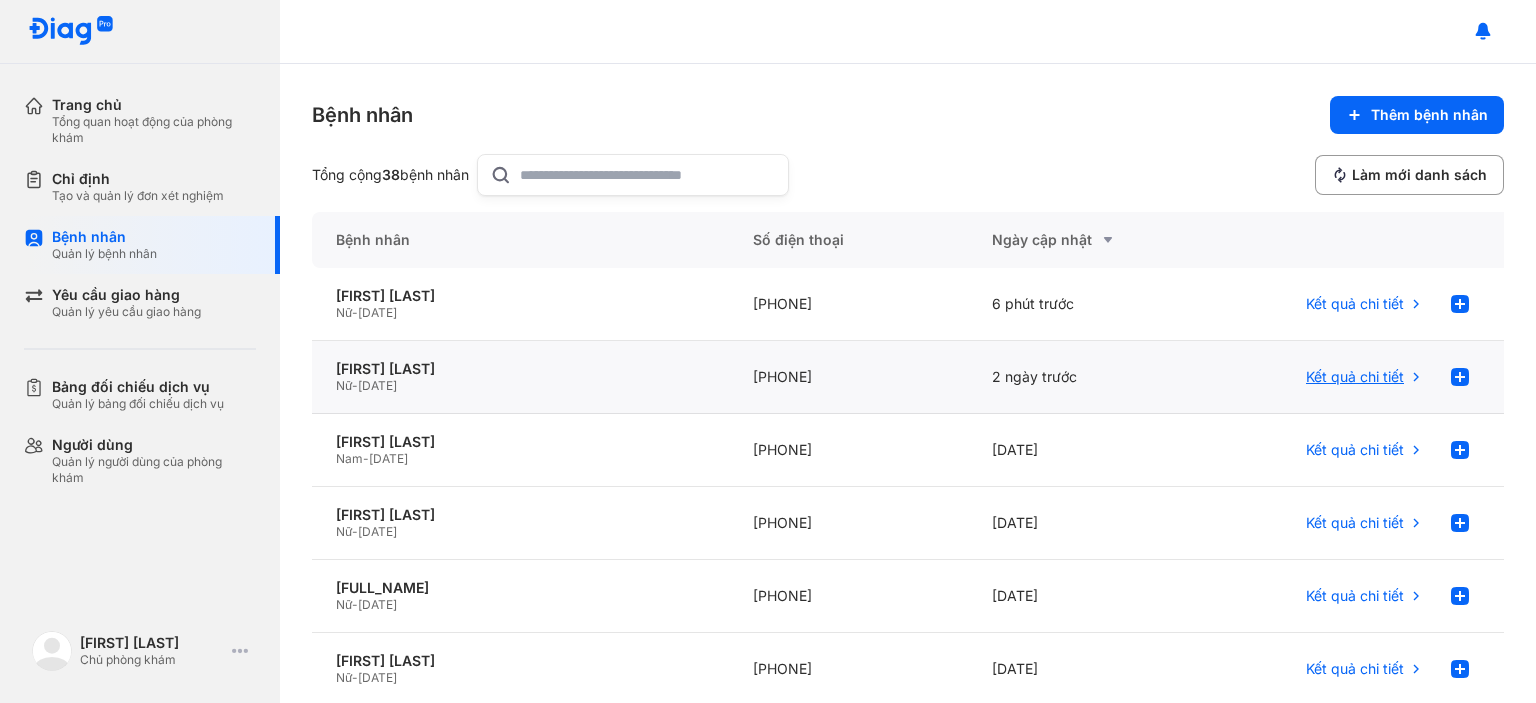 click on "Kết quả chi tiết" at bounding box center (1355, 377) 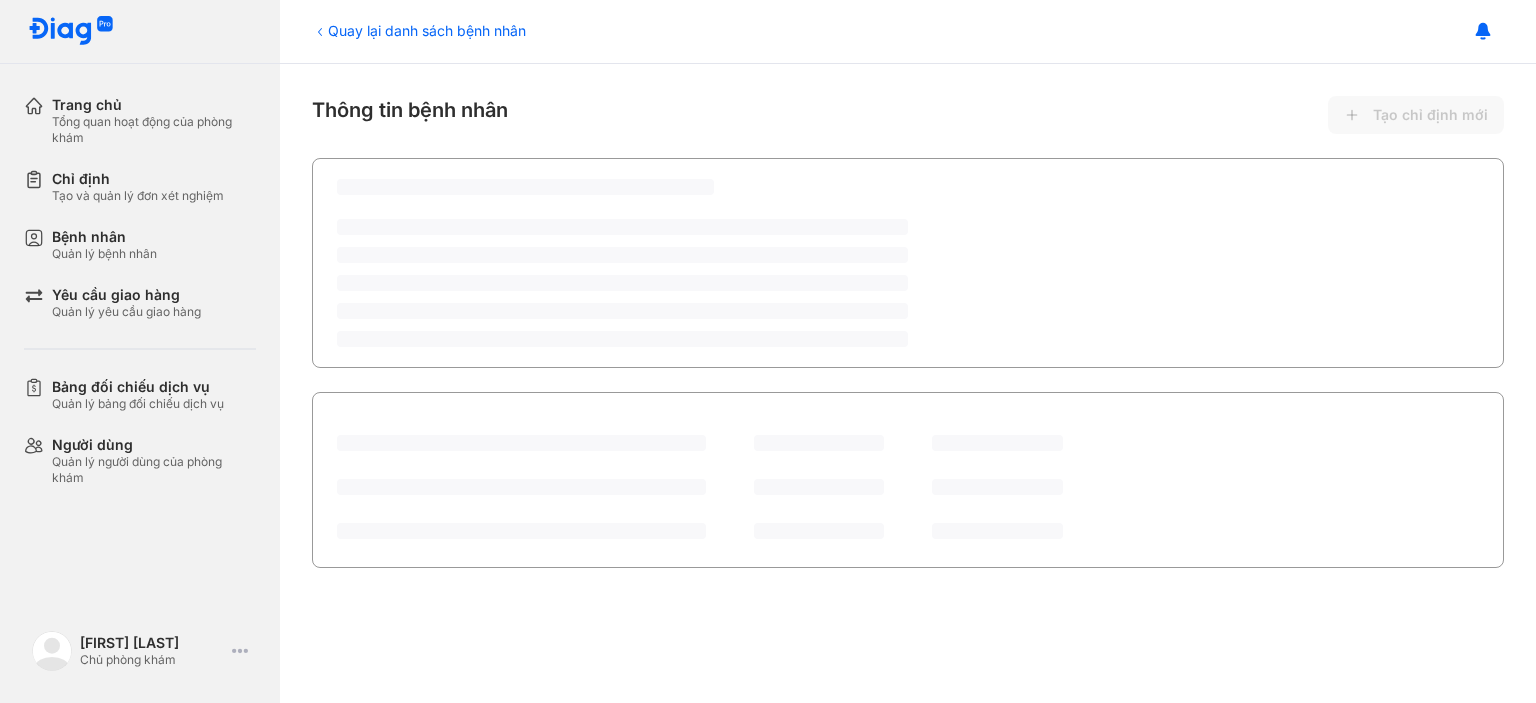 scroll, scrollTop: 0, scrollLeft: 0, axis: both 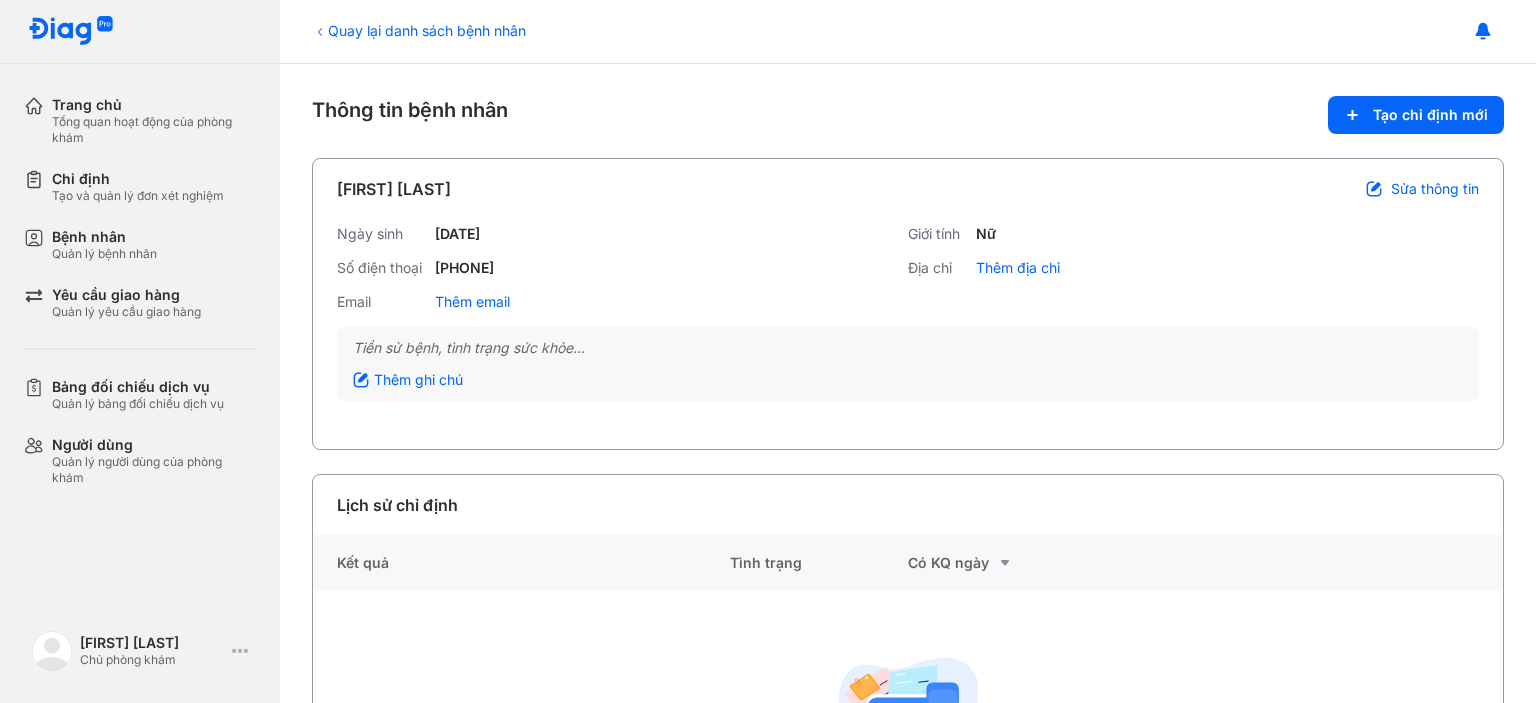 click on "Có KQ ngày" 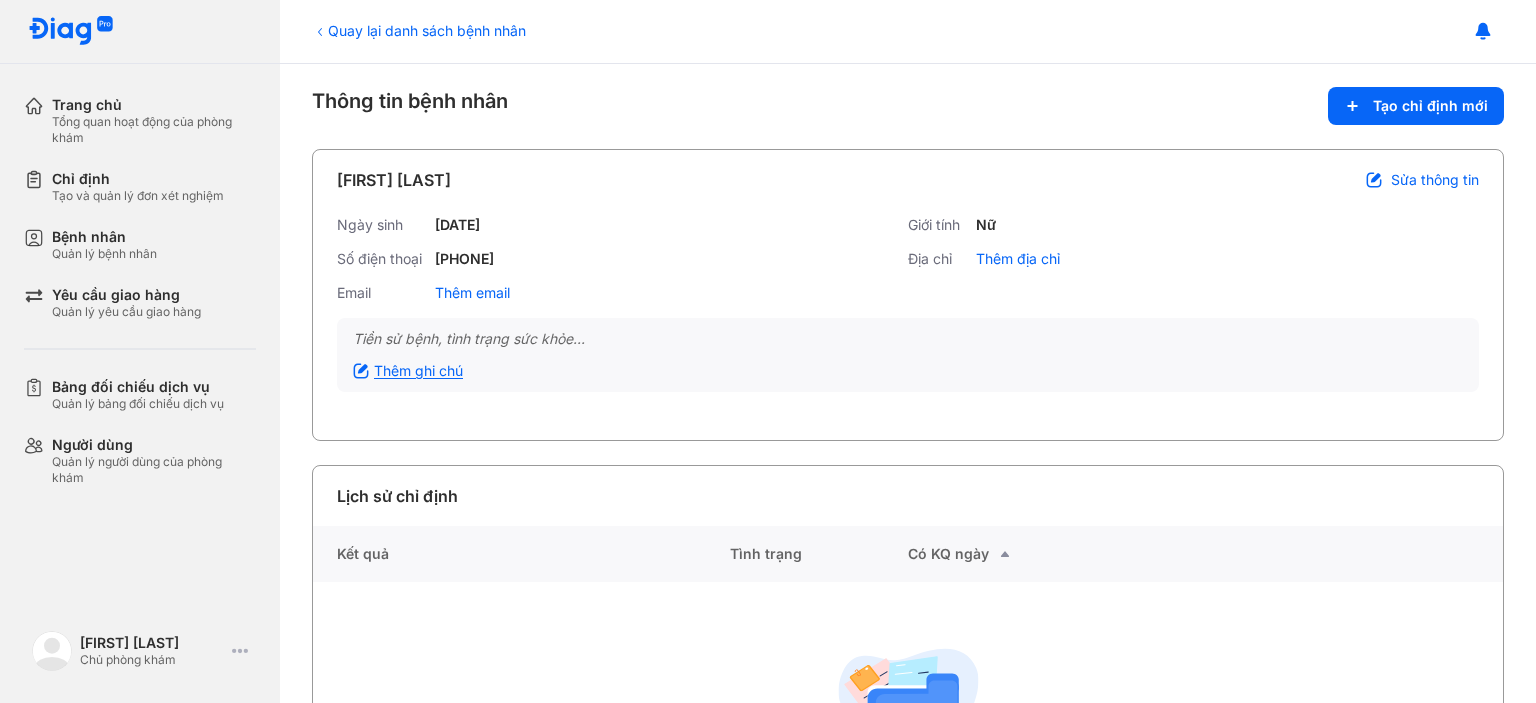scroll, scrollTop: 0, scrollLeft: 0, axis: both 